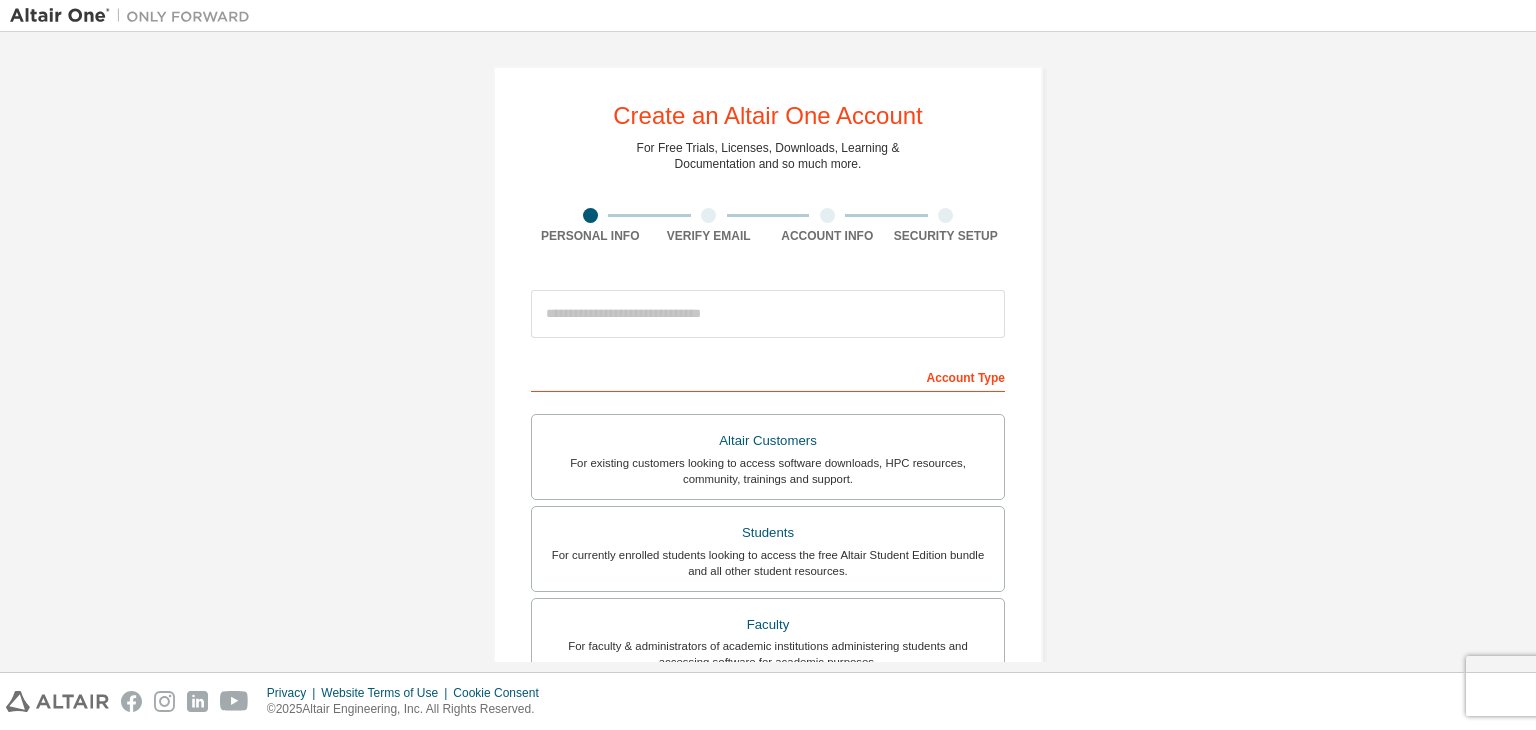 scroll, scrollTop: 0, scrollLeft: 0, axis: both 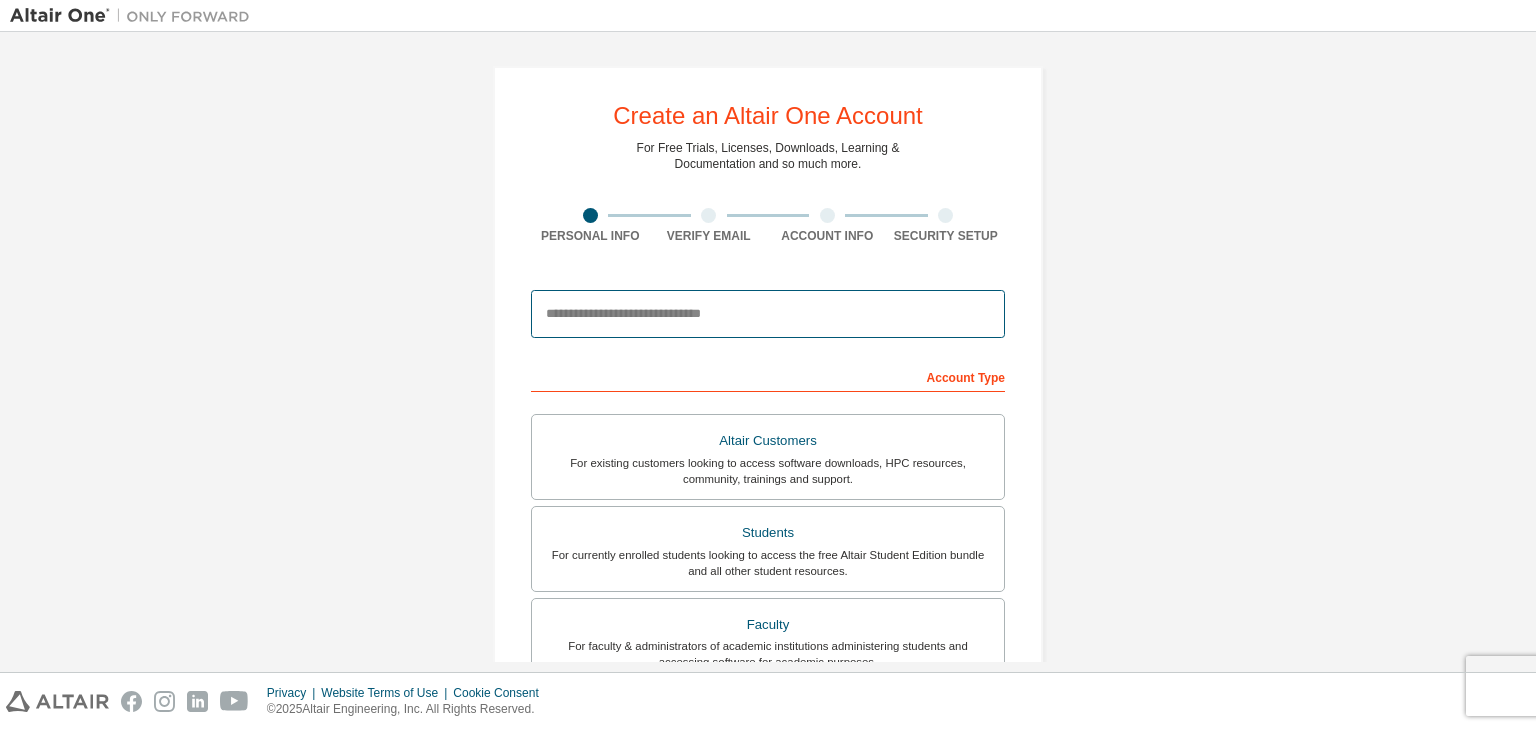 click at bounding box center [768, 314] 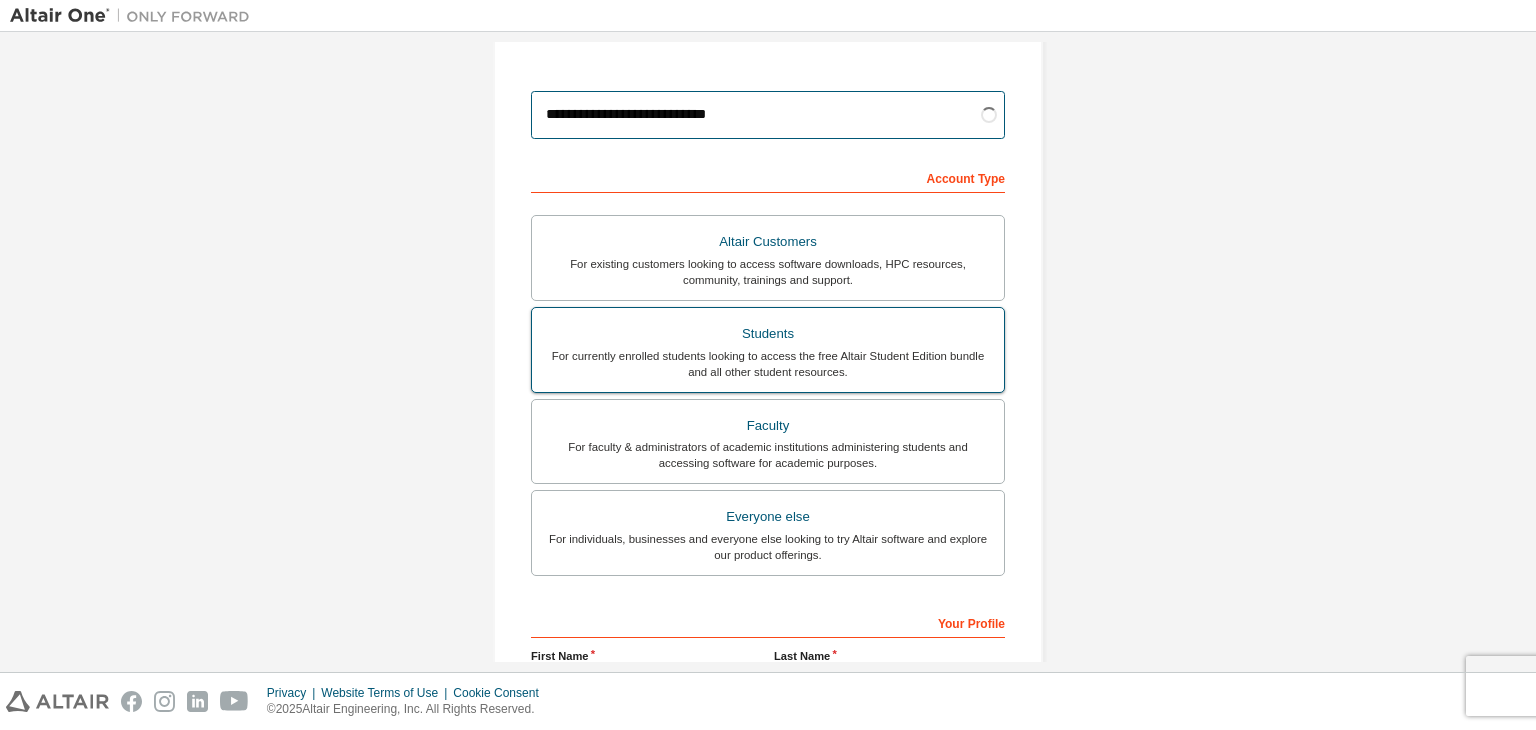 scroll, scrollTop: 200, scrollLeft: 0, axis: vertical 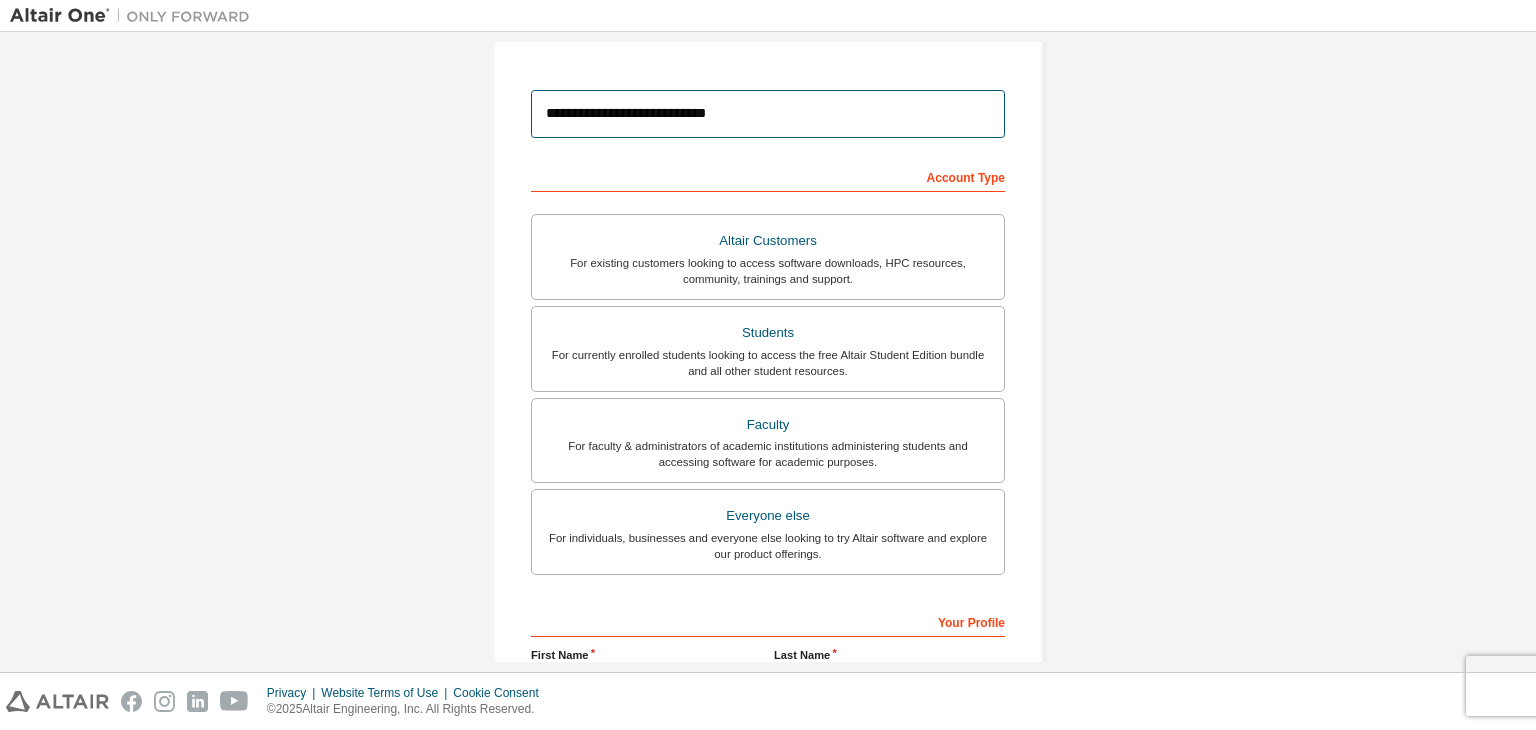 click on "**********" at bounding box center (768, 114) 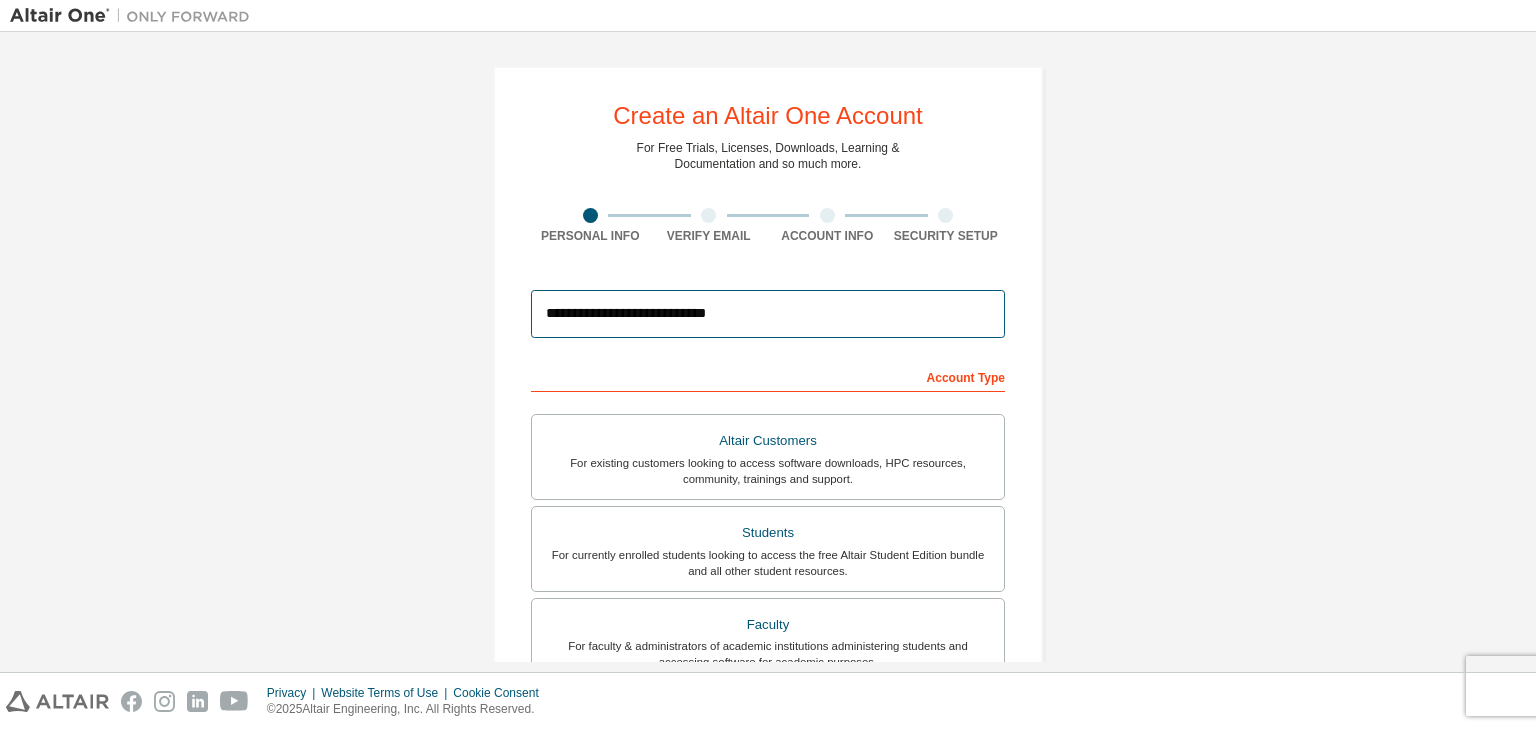 click on "**********" at bounding box center [768, 314] 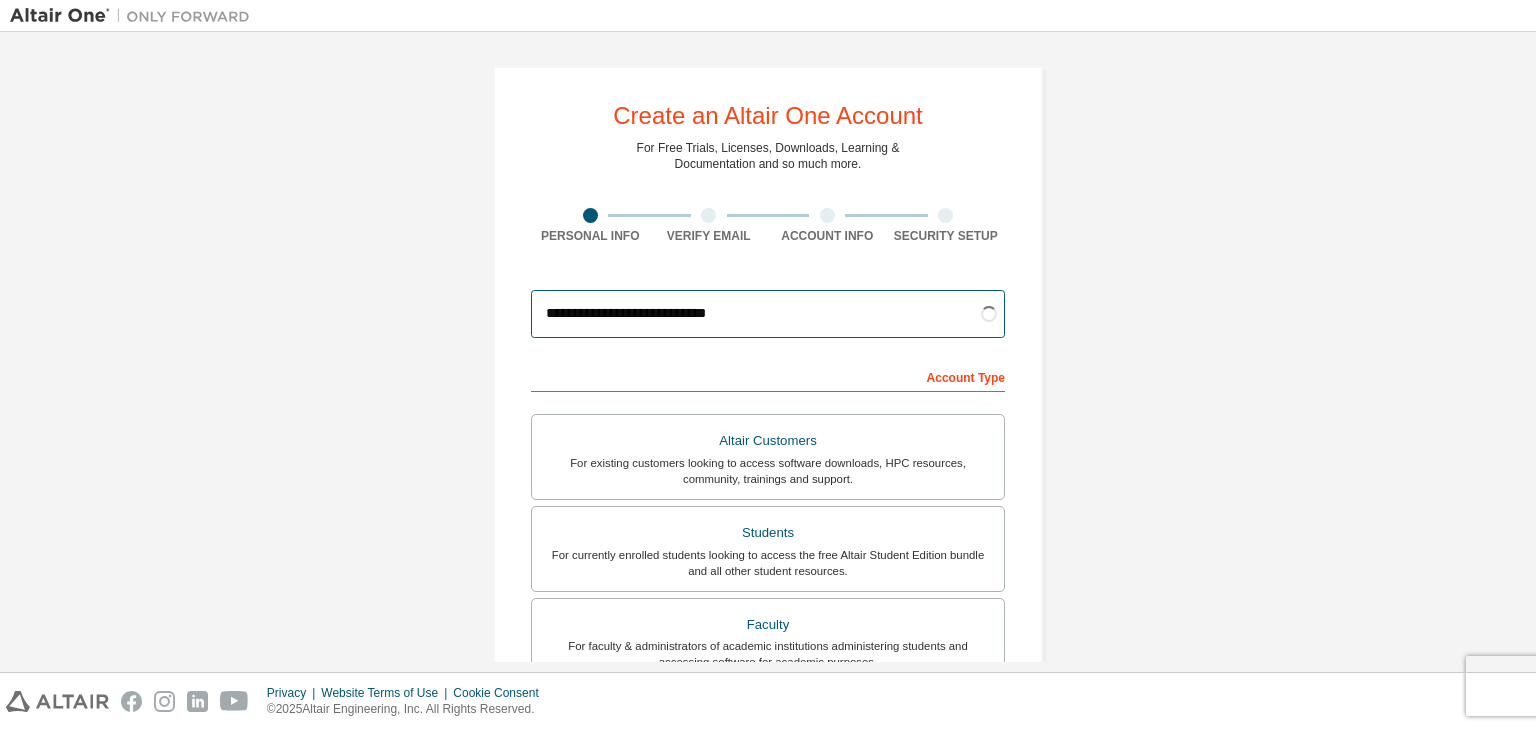 click on "**********" at bounding box center (768, 314) 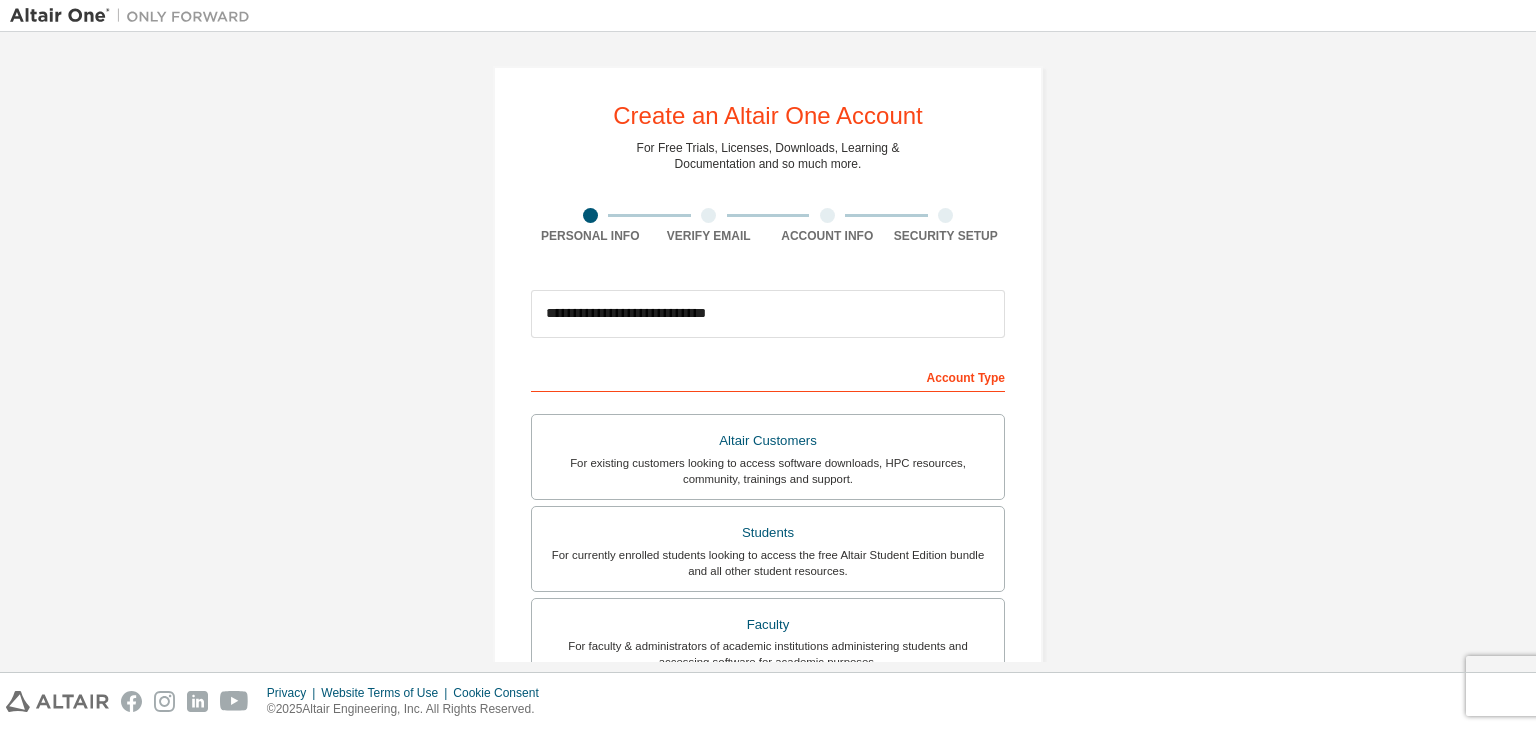 click at bounding box center [708, 215] 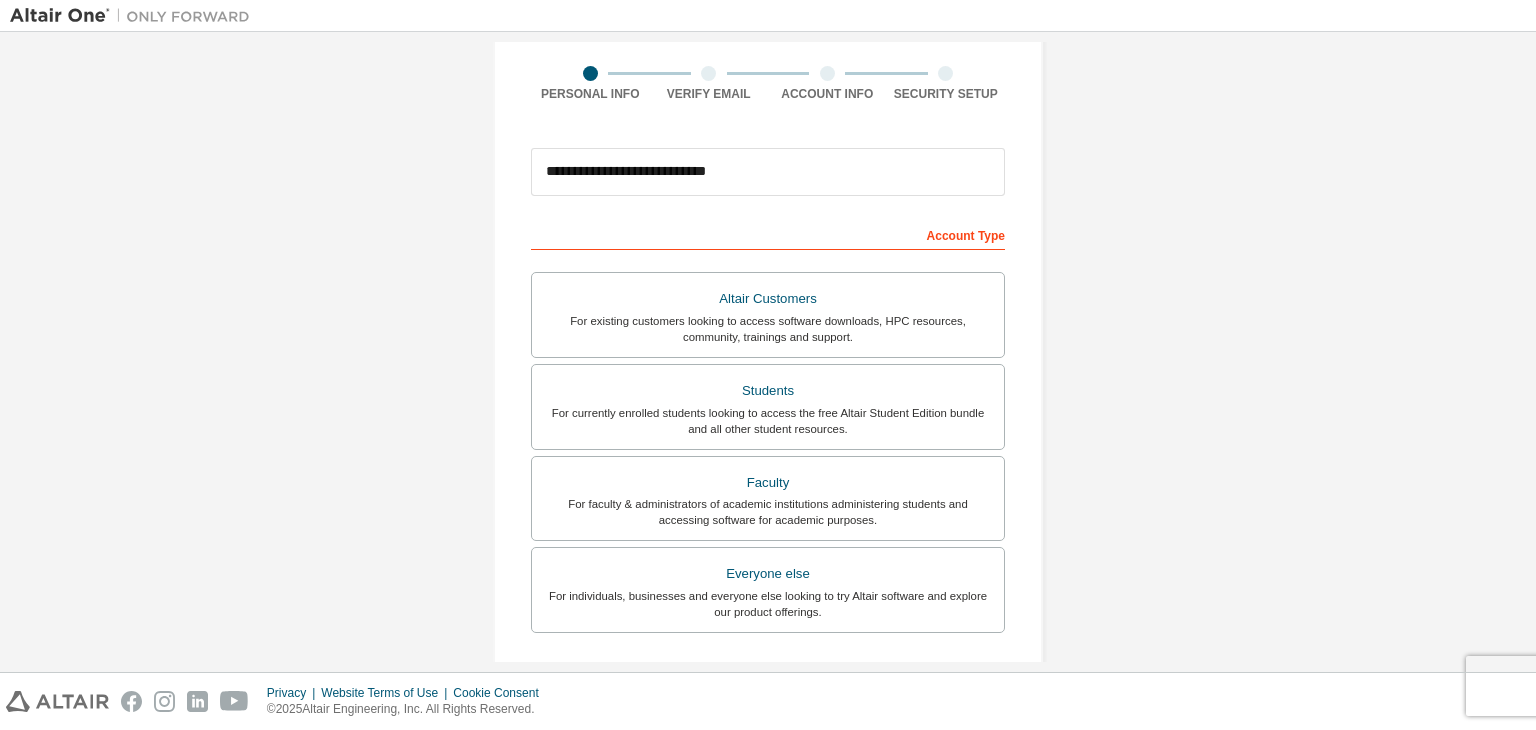 scroll, scrollTop: 400, scrollLeft: 0, axis: vertical 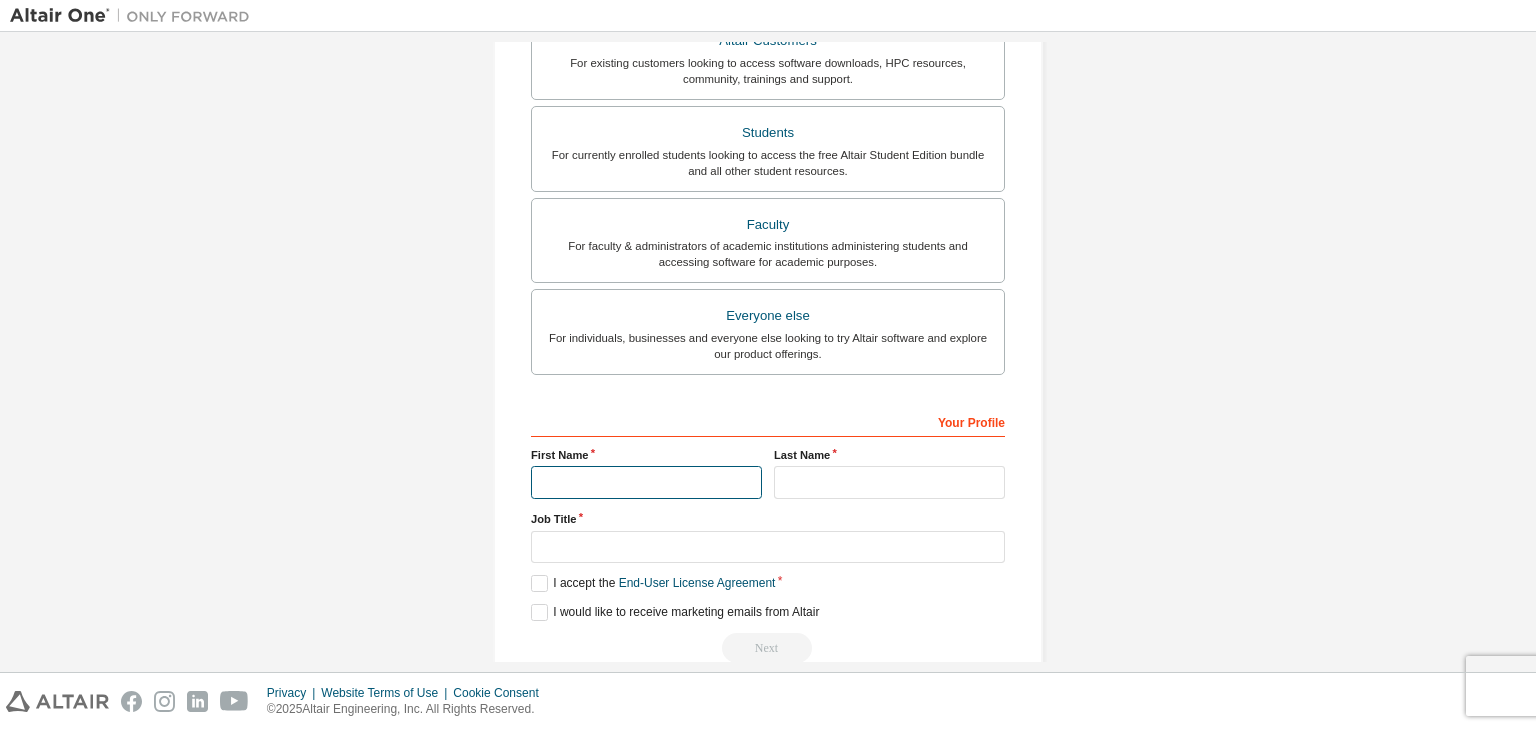 click at bounding box center [646, 482] 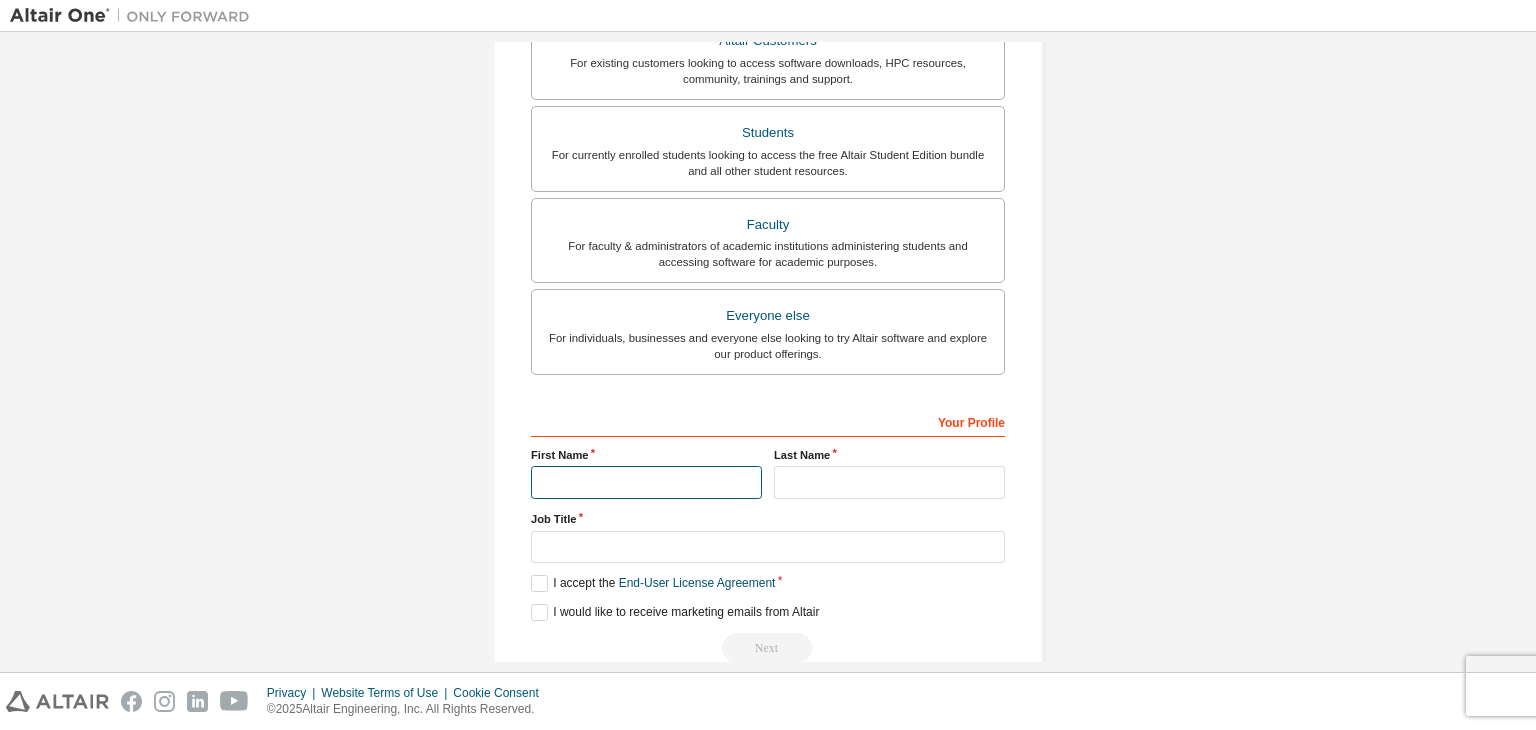 type on "********" 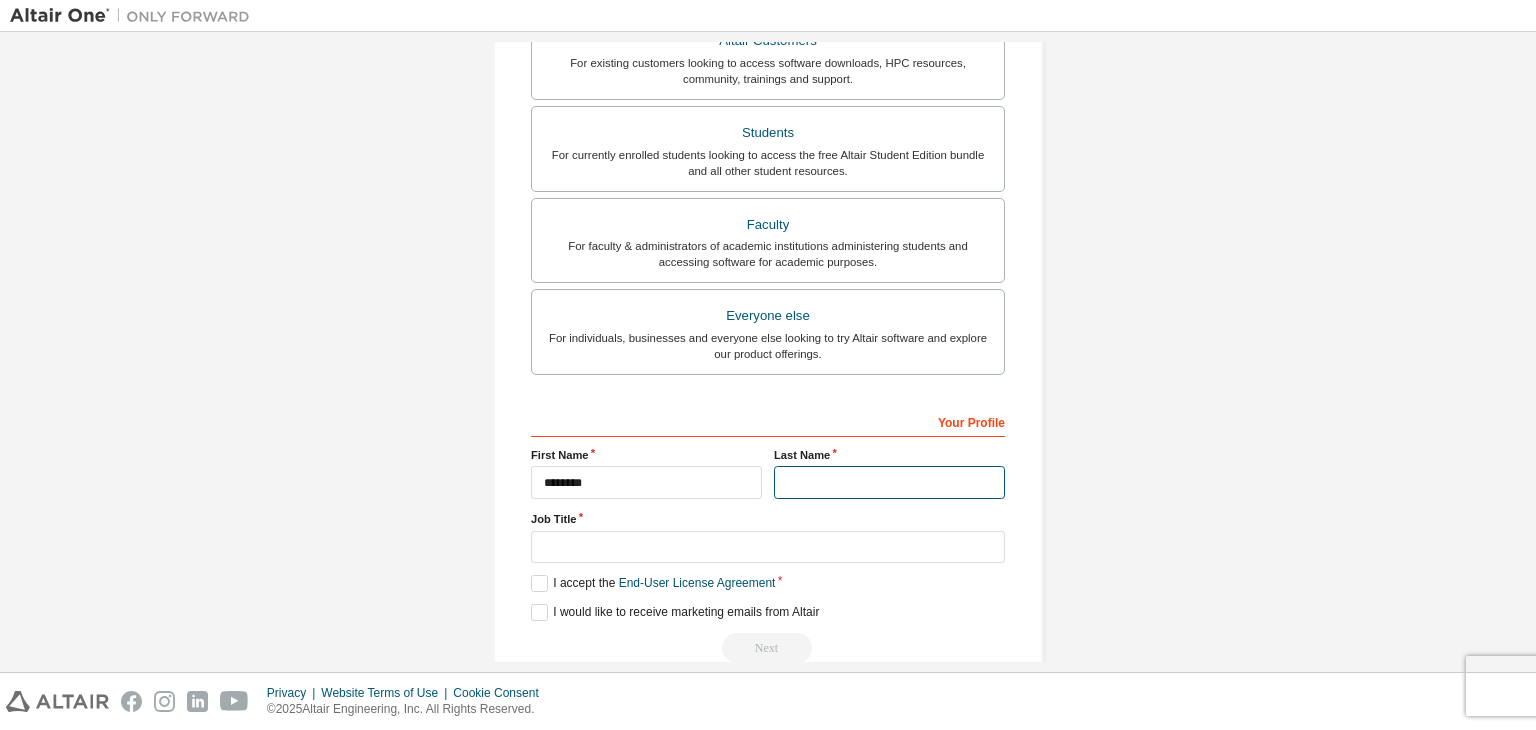 click at bounding box center (889, 482) 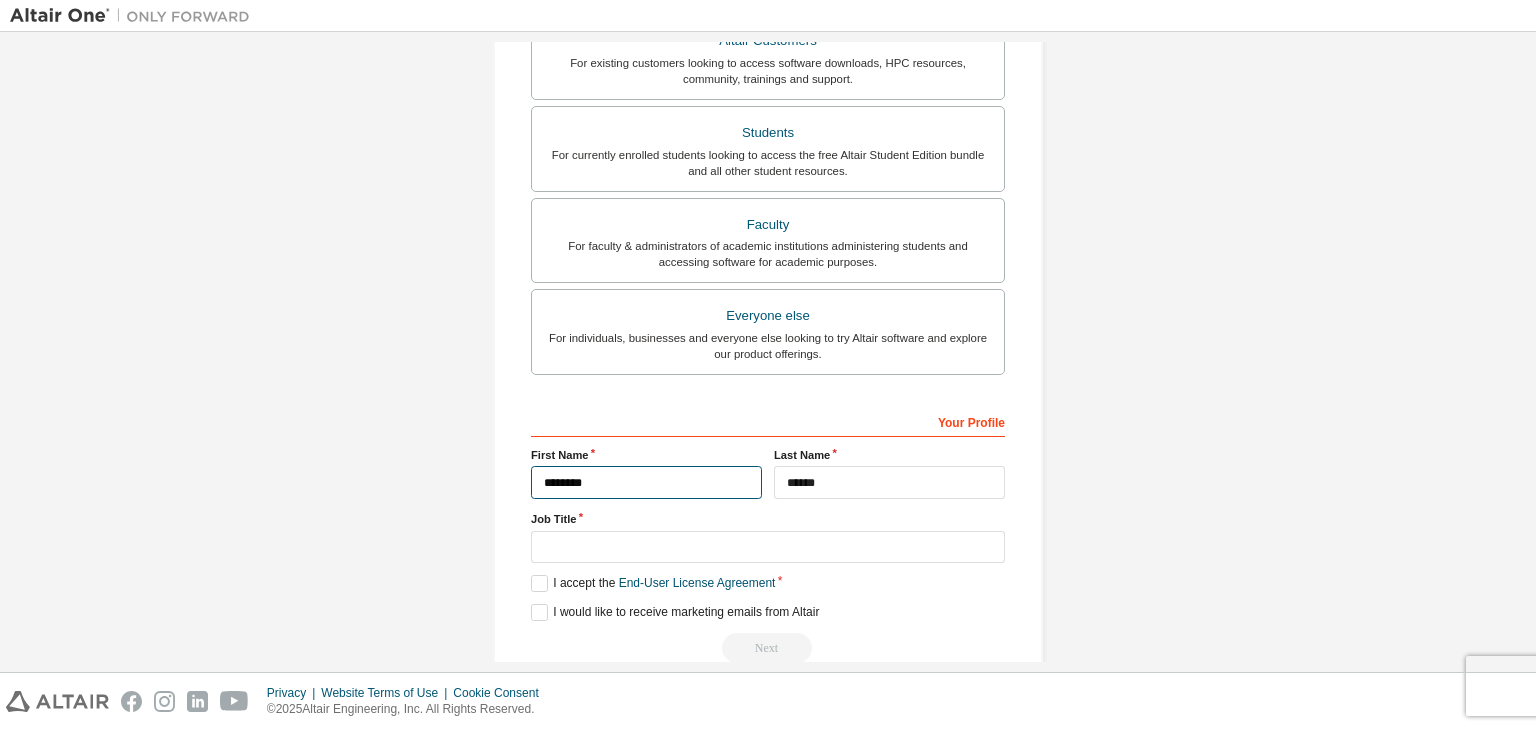 click on "********" at bounding box center (646, 482) 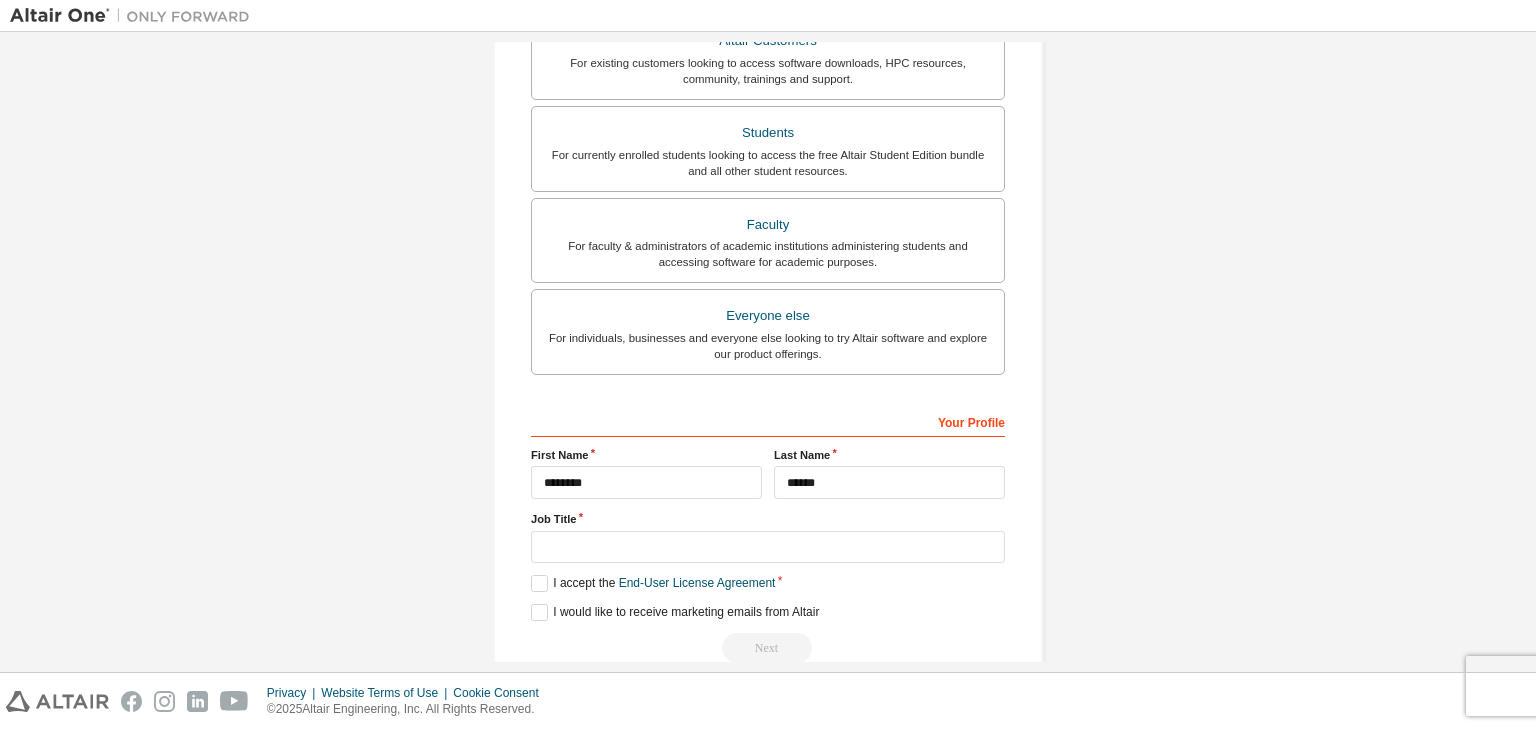 click on "Your Profile [FIRST] [LAST] Job Title Please provide [STATE] to help us route sales and support resources to you more efficiently. I accept the    End-User License Agreement I would like to receive marketing emails from Altair Next" at bounding box center [768, 534] 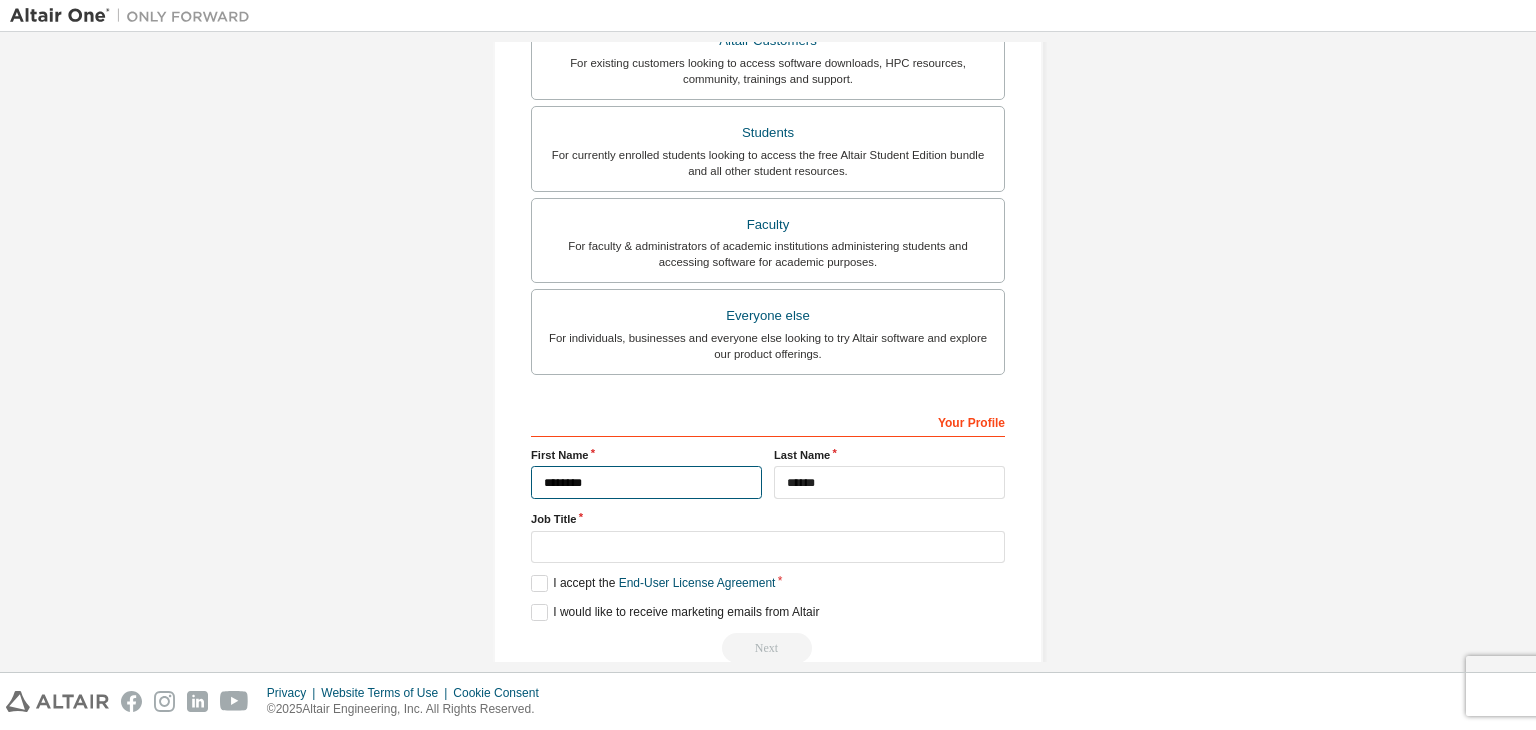 click on "********" at bounding box center (646, 482) 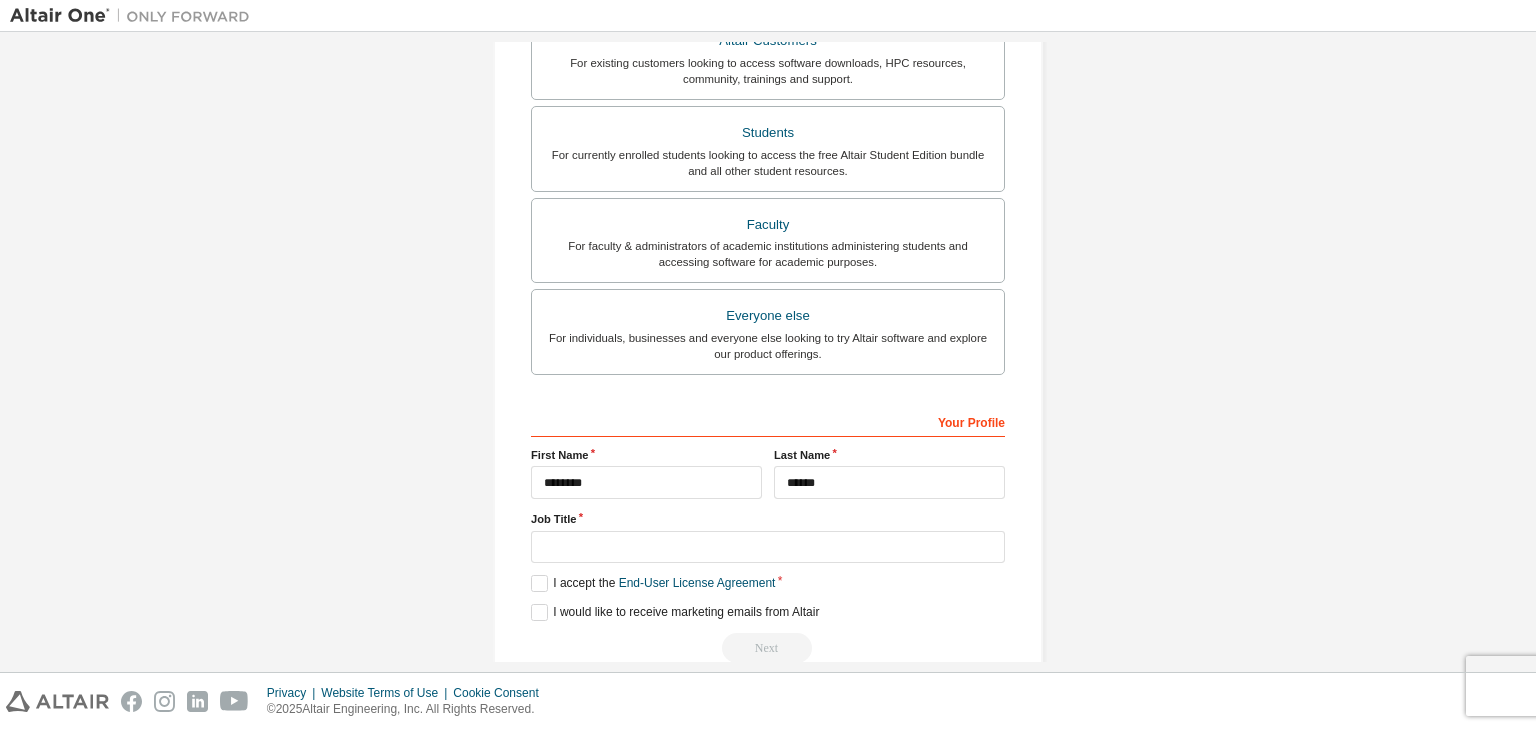 click on "Job Title" at bounding box center (768, 519) 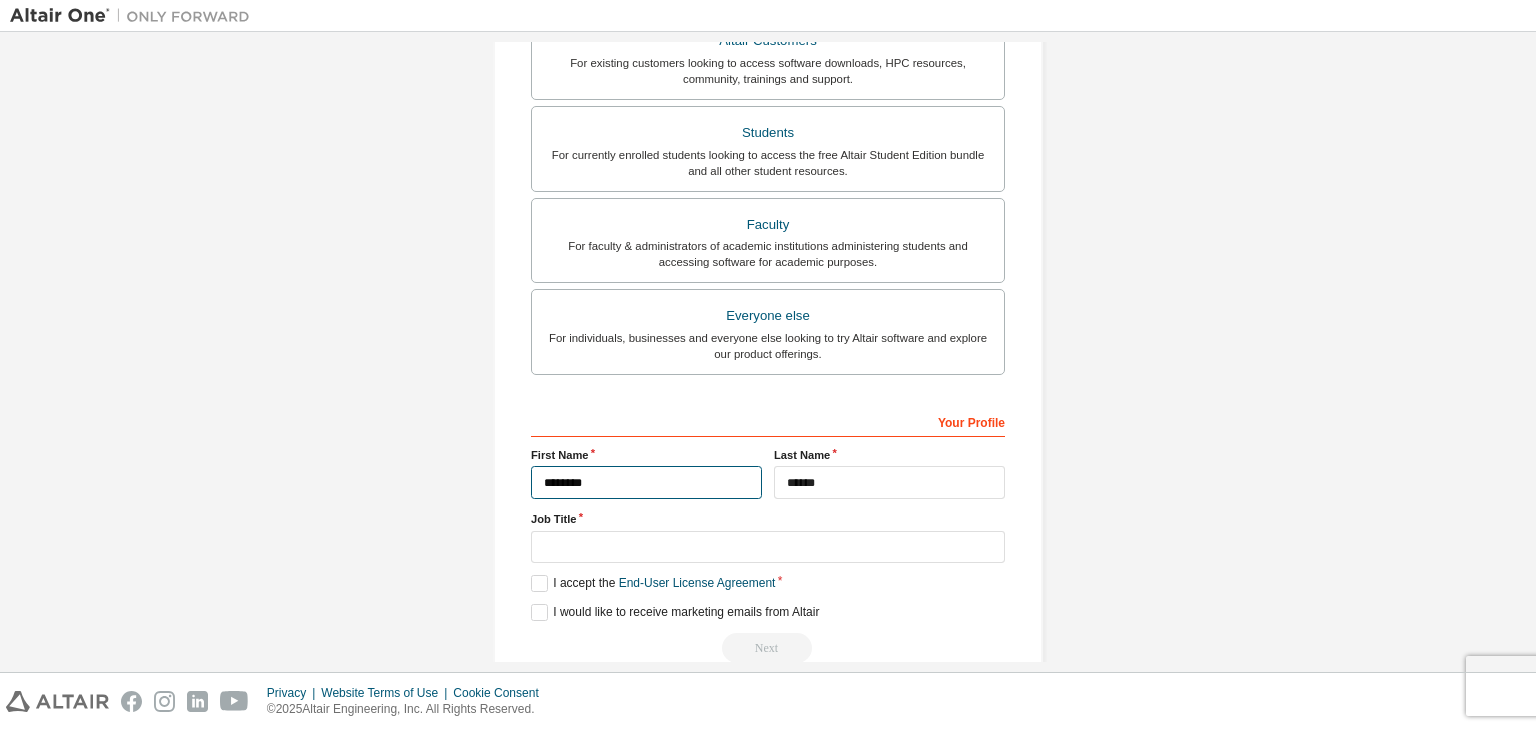 click on "********" at bounding box center [646, 482] 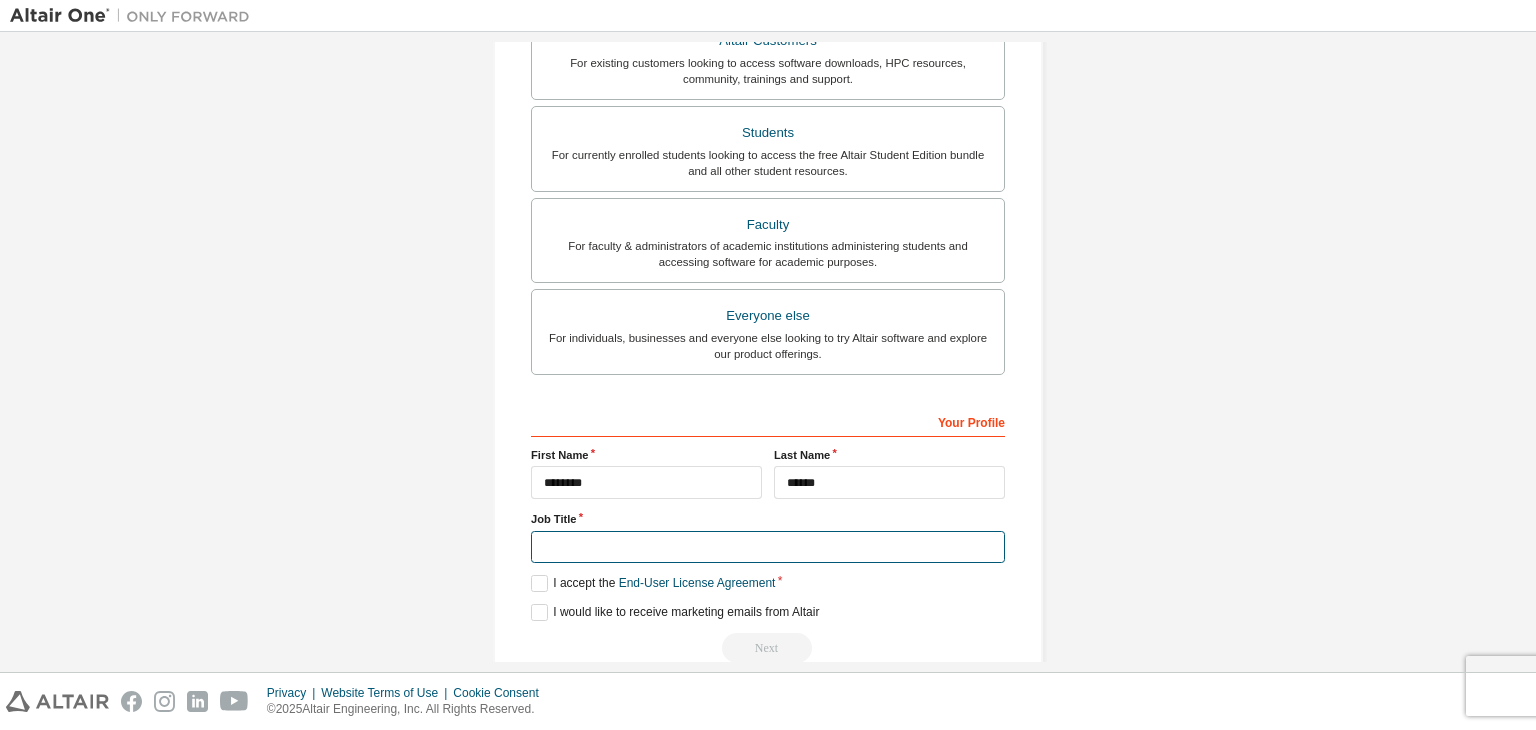 click at bounding box center [768, 547] 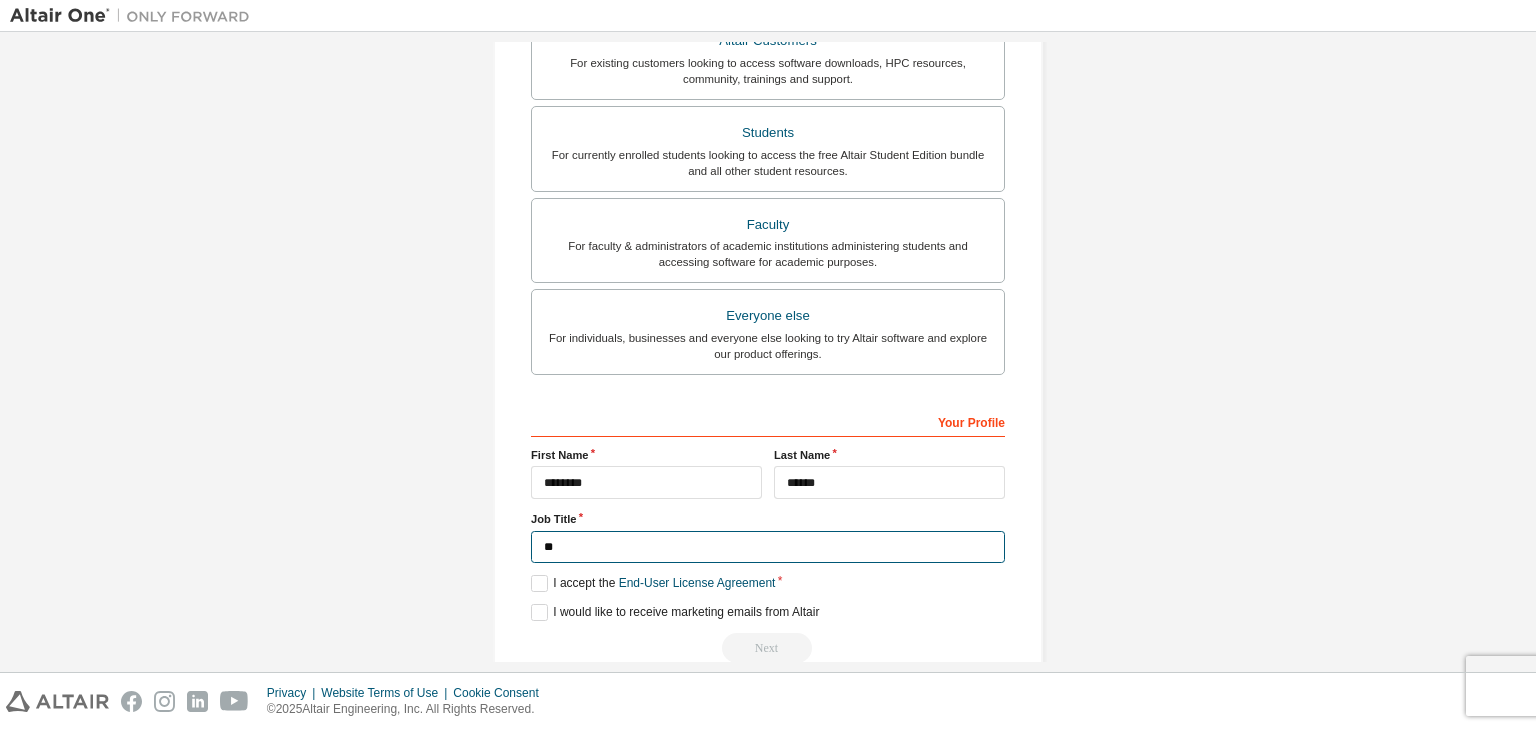 type on "*" 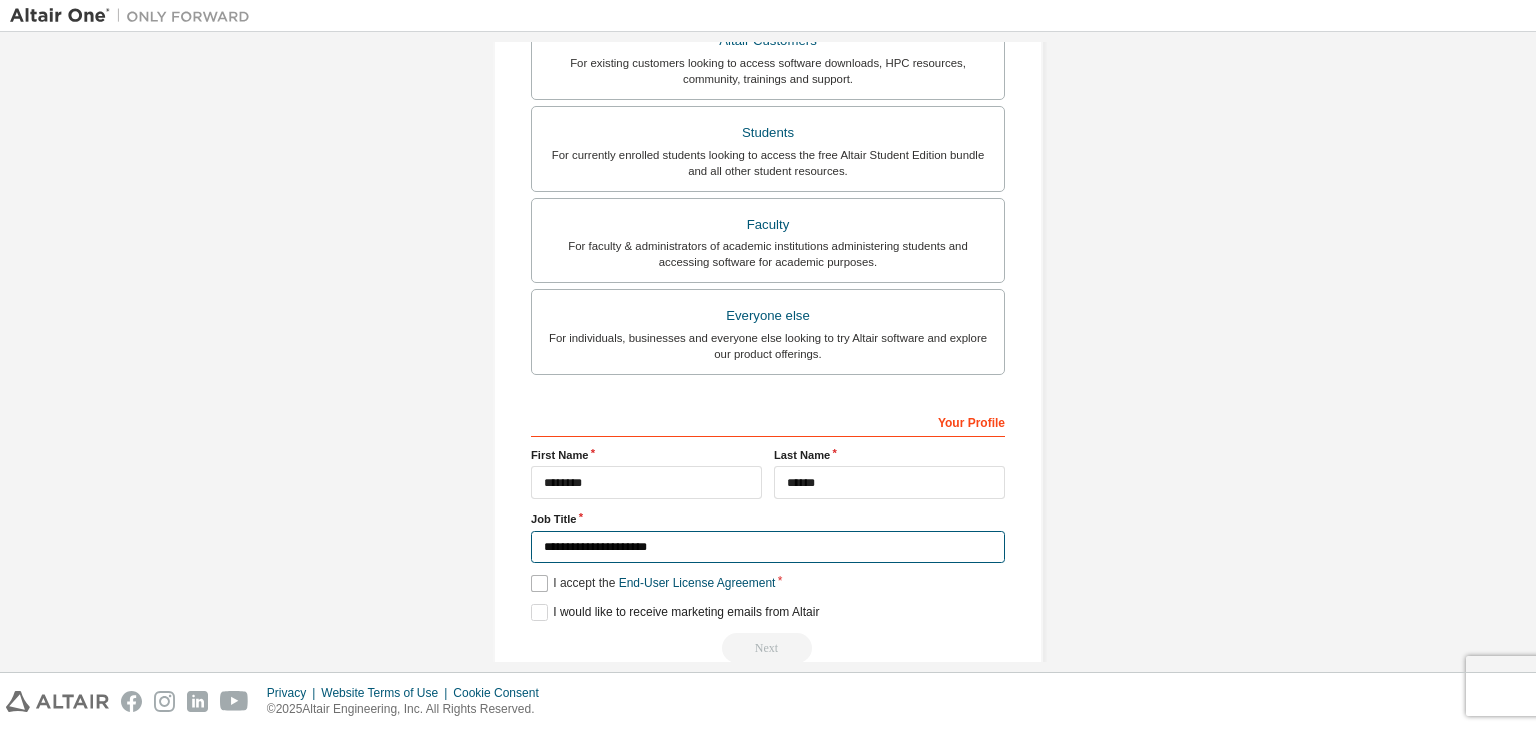 type on "**********" 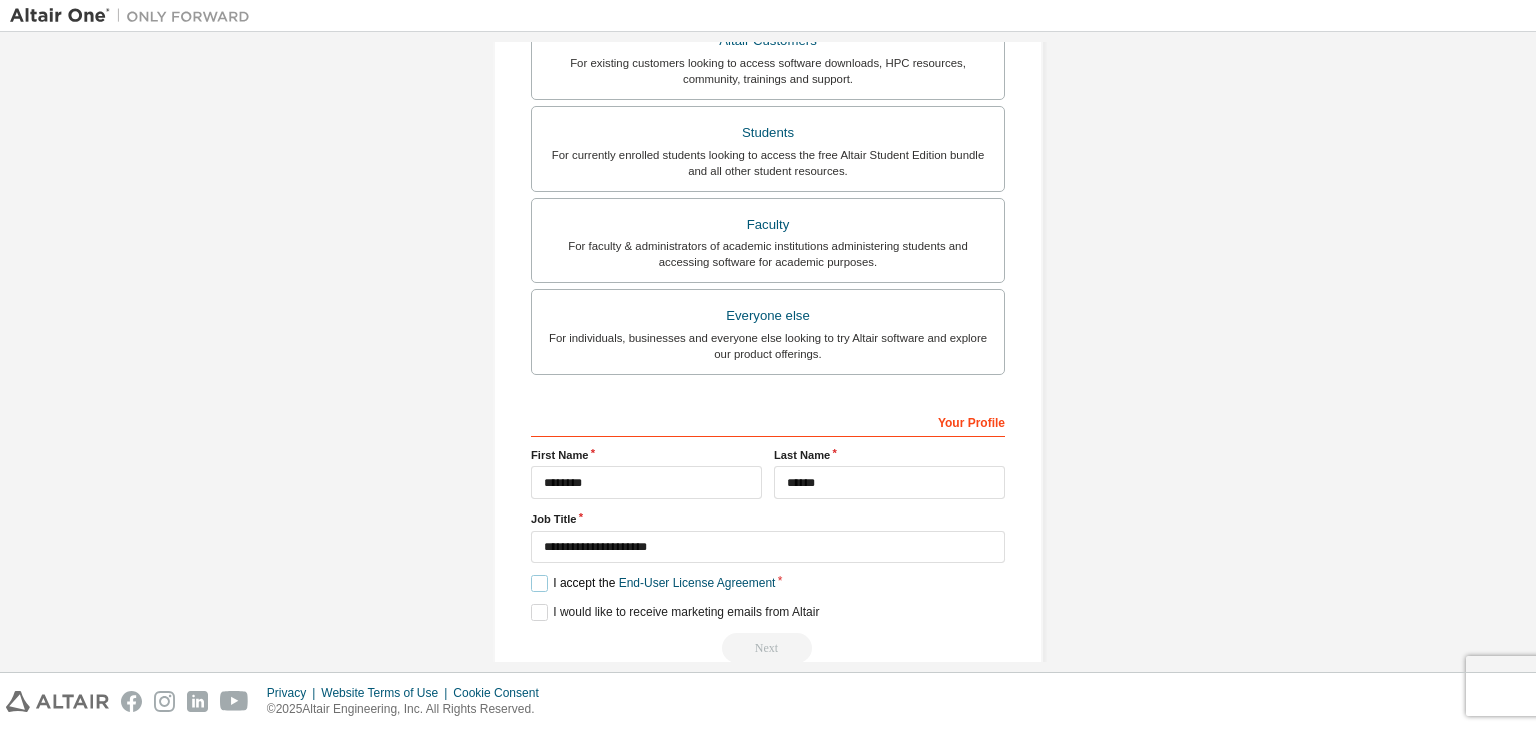 click on "I accept the    End-User License Agreement" at bounding box center (653, 583) 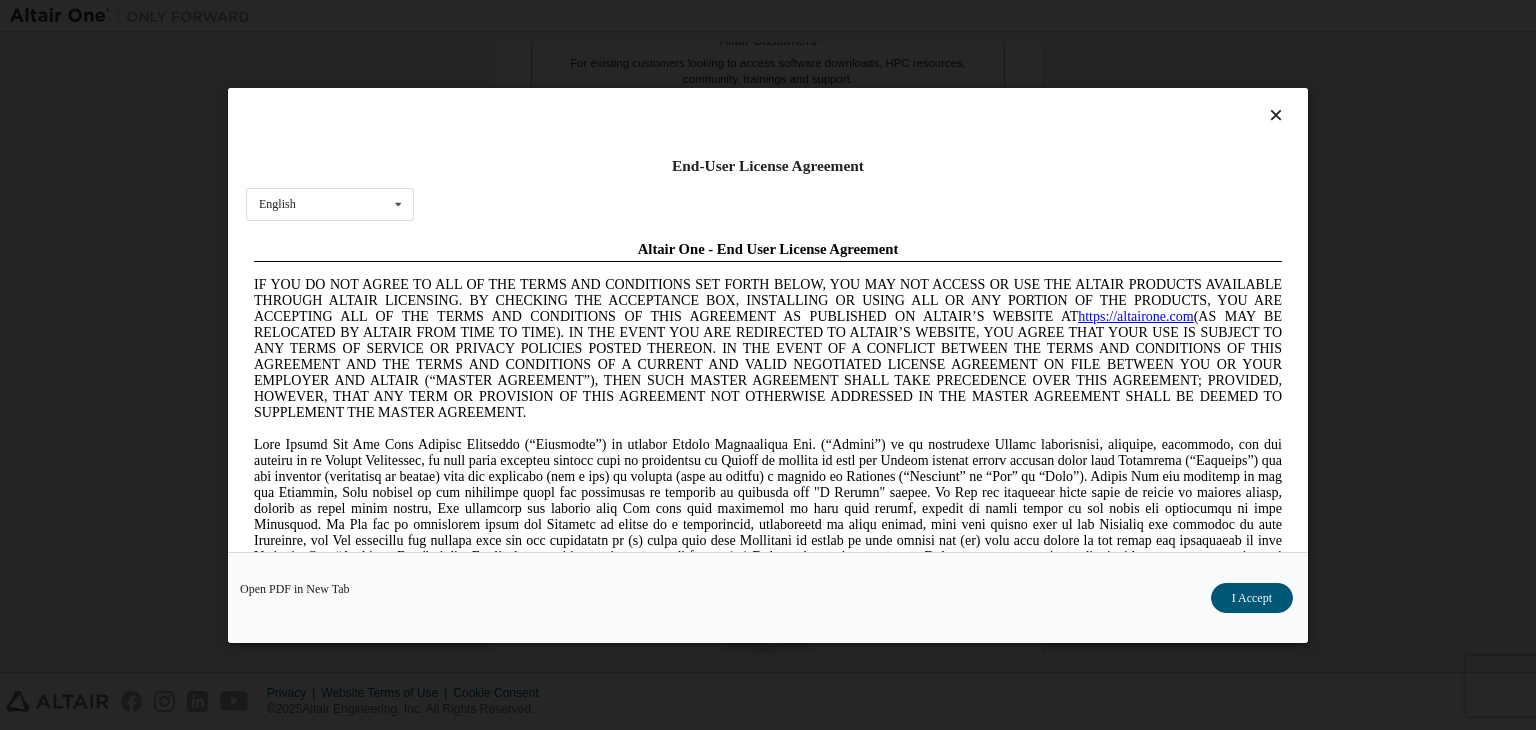 scroll, scrollTop: 0, scrollLeft: 0, axis: both 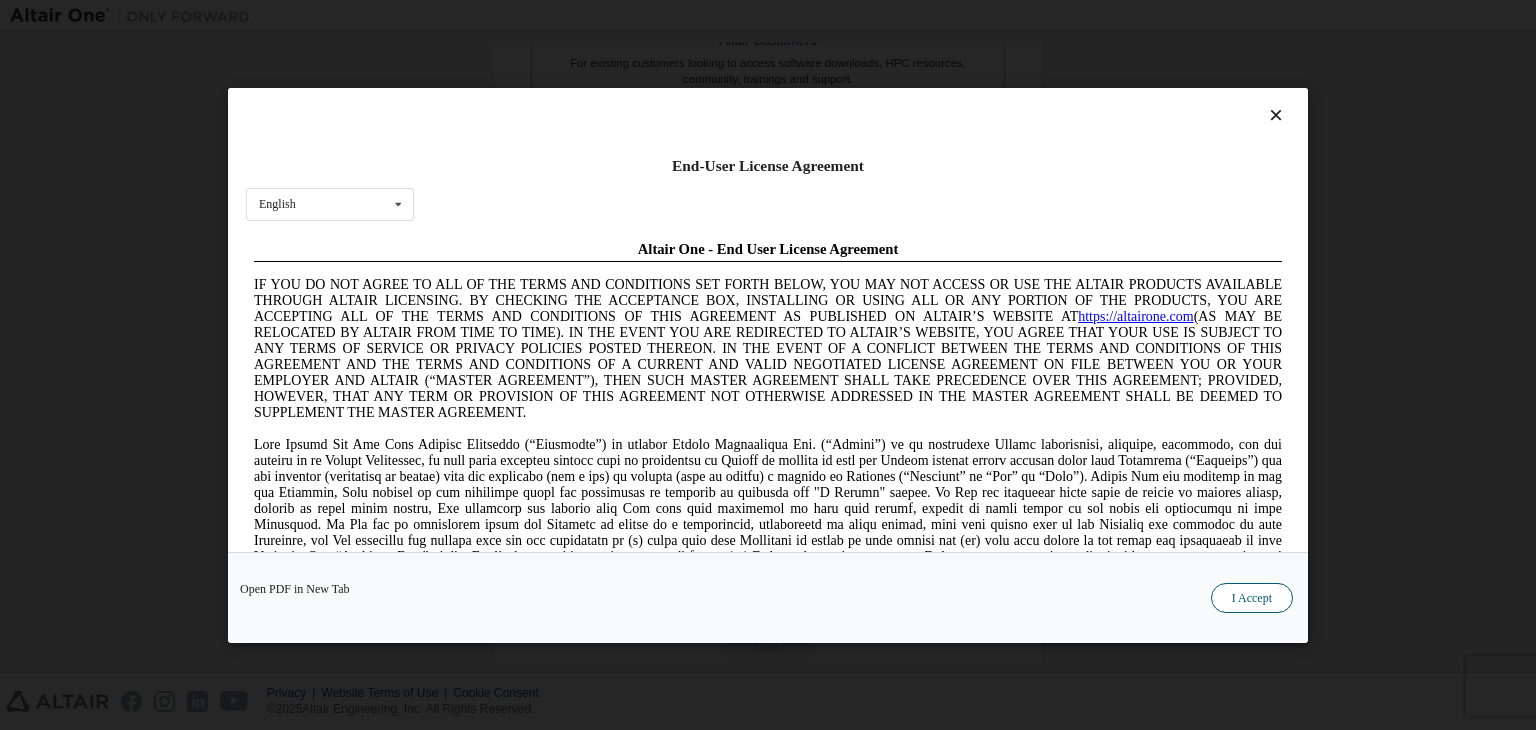 click on "I Accept" at bounding box center [1252, 598] 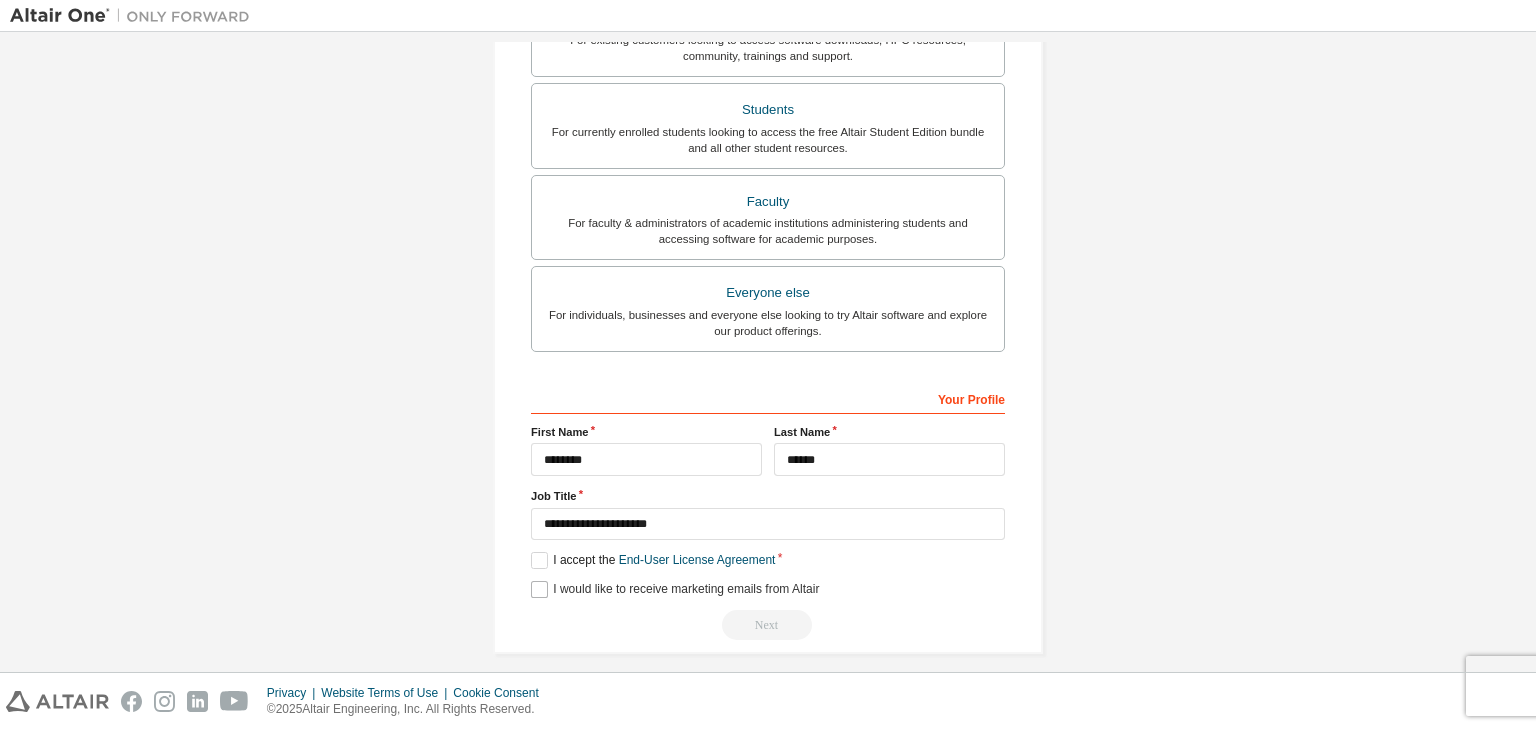 scroll, scrollTop: 435, scrollLeft: 0, axis: vertical 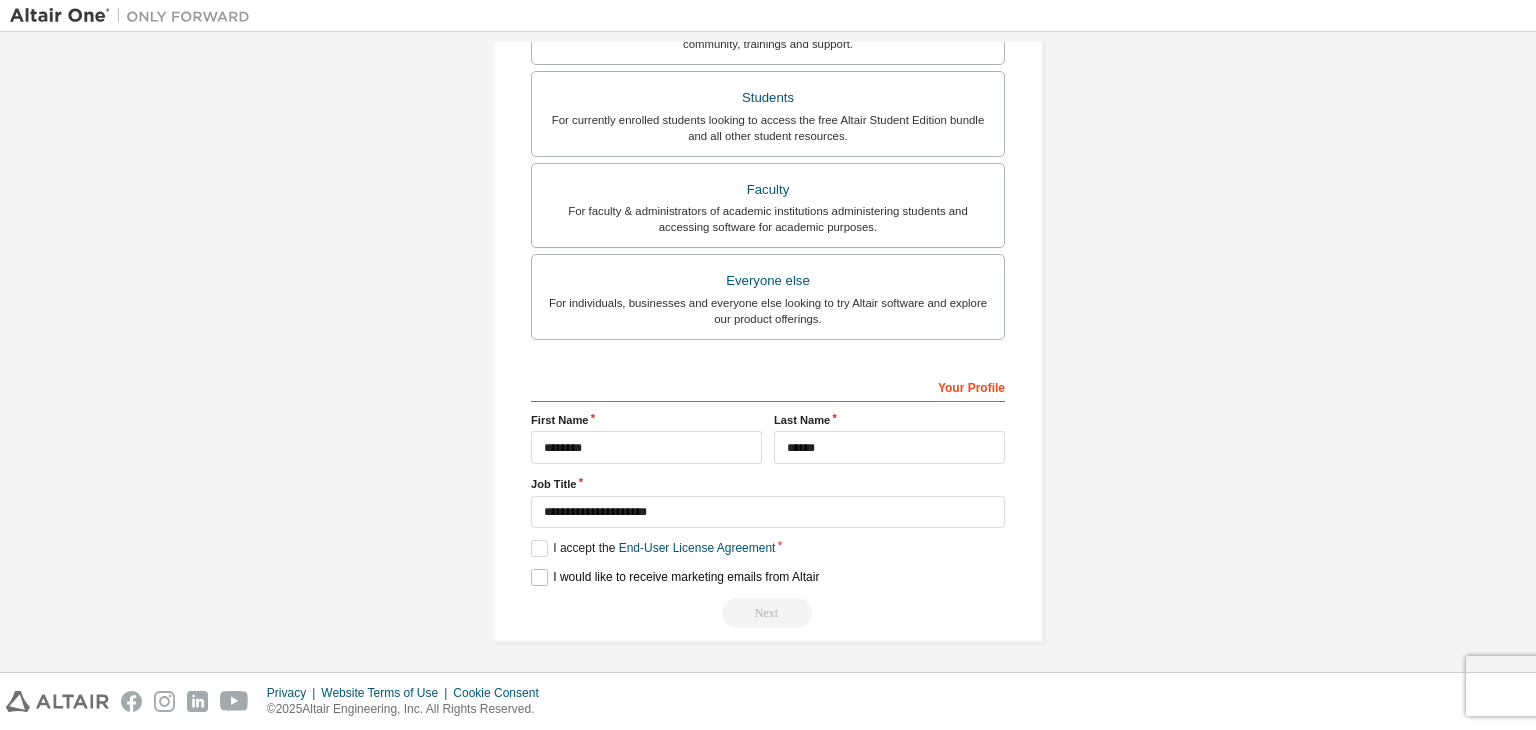 click on "I would like to receive marketing emails from Altair" at bounding box center [675, 577] 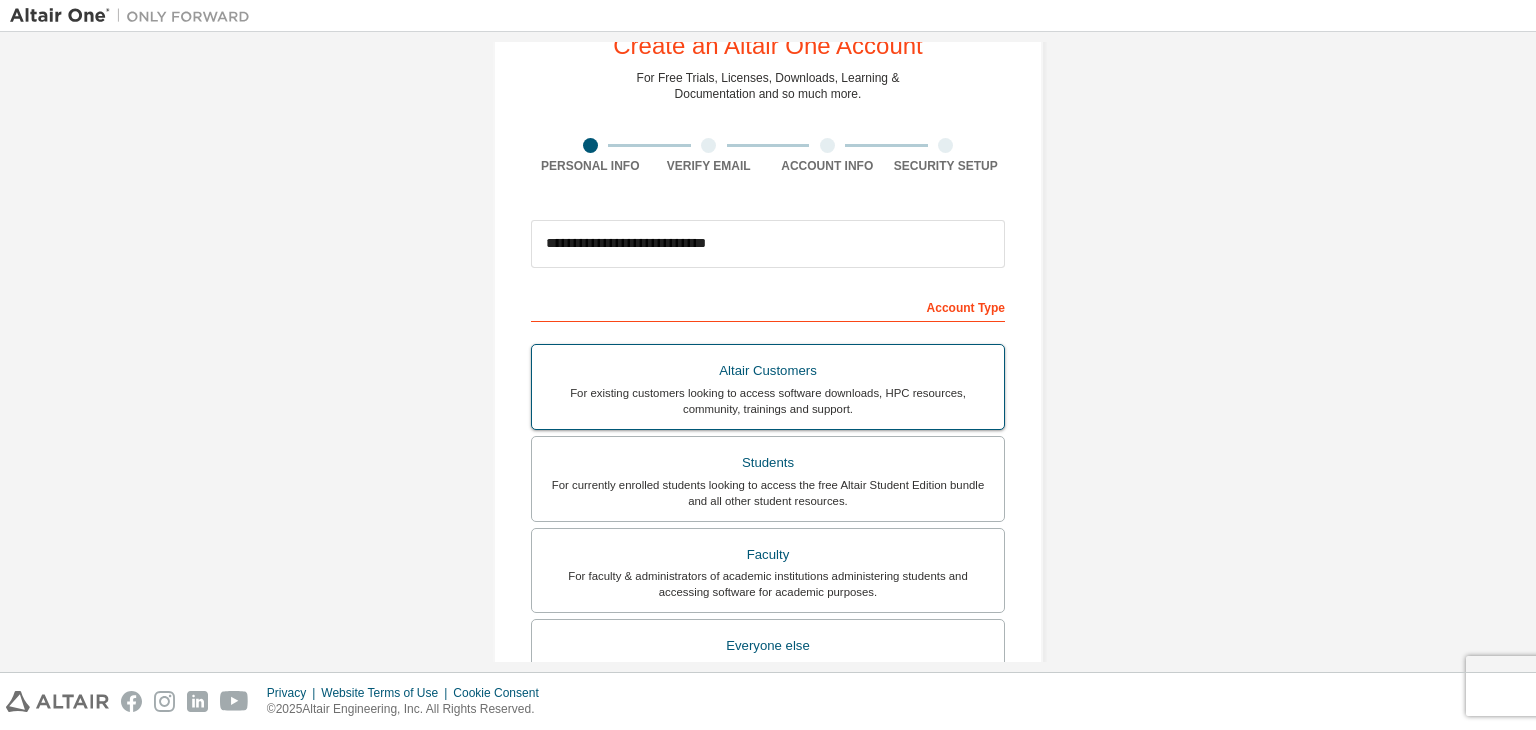 scroll, scrollTop: 100, scrollLeft: 0, axis: vertical 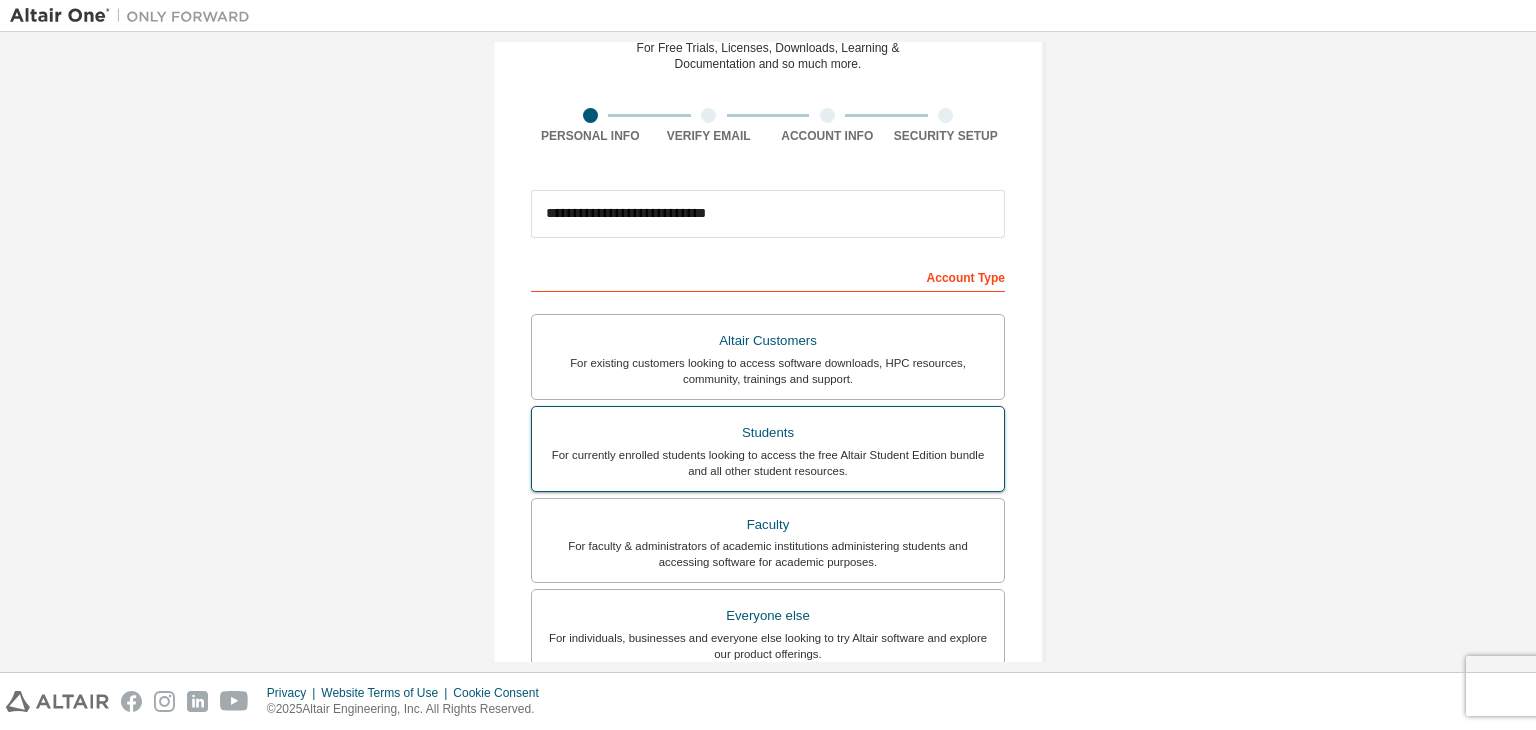 click on "For currently enrolled students looking to access the free Altair Student Edition bundle and all other student resources." at bounding box center [768, 463] 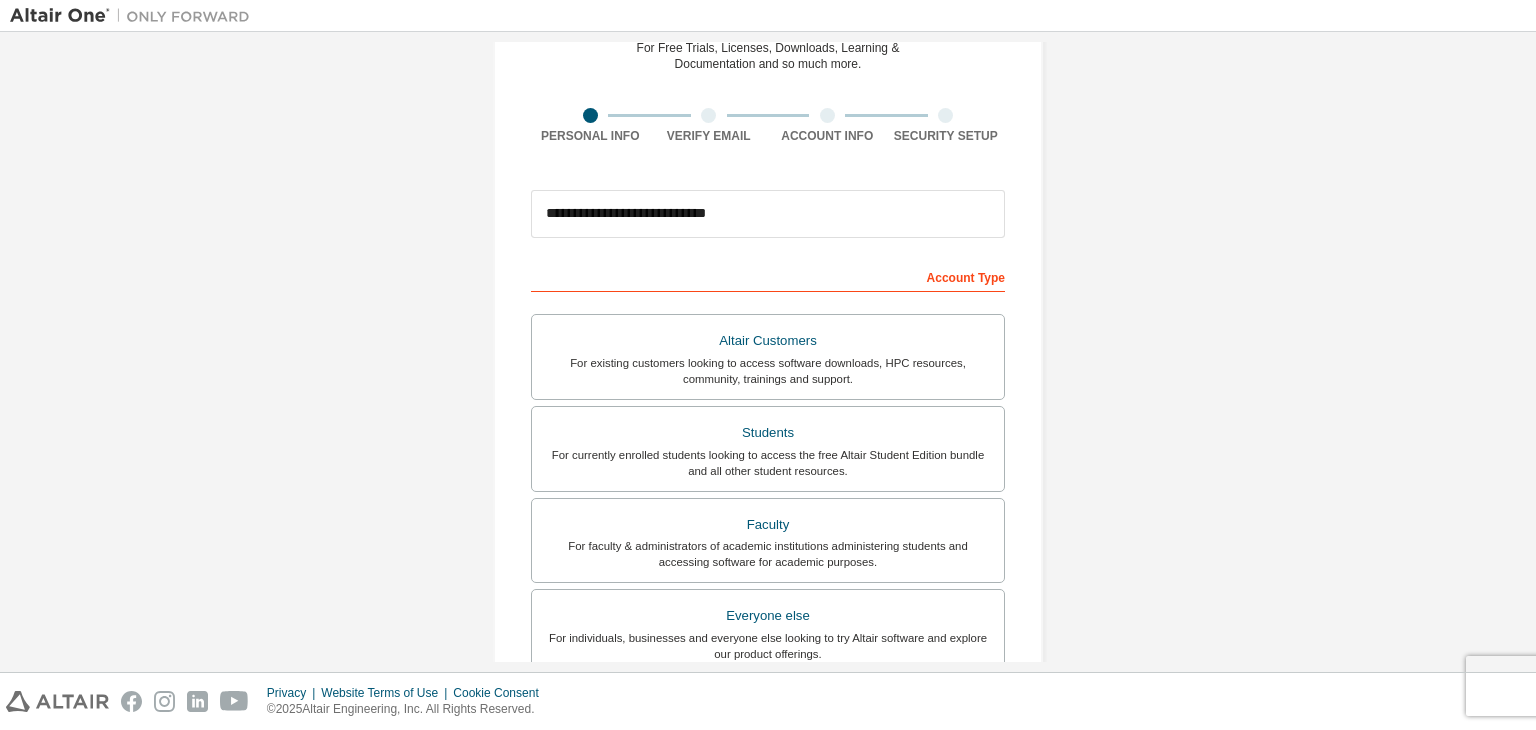 scroll, scrollTop: 435, scrollLeft: 0, axis: vertical 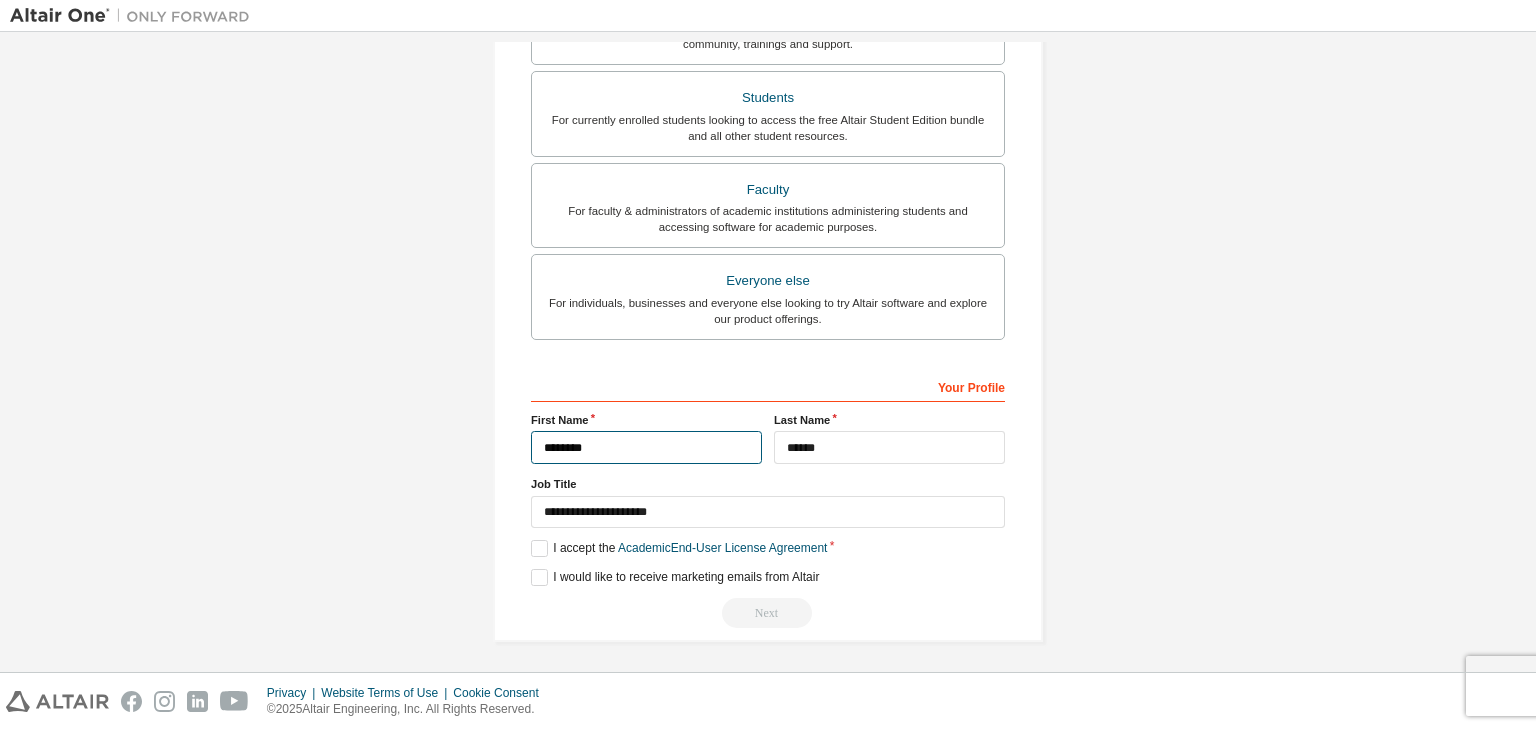 click on "********" at bounding box center (646, 447) 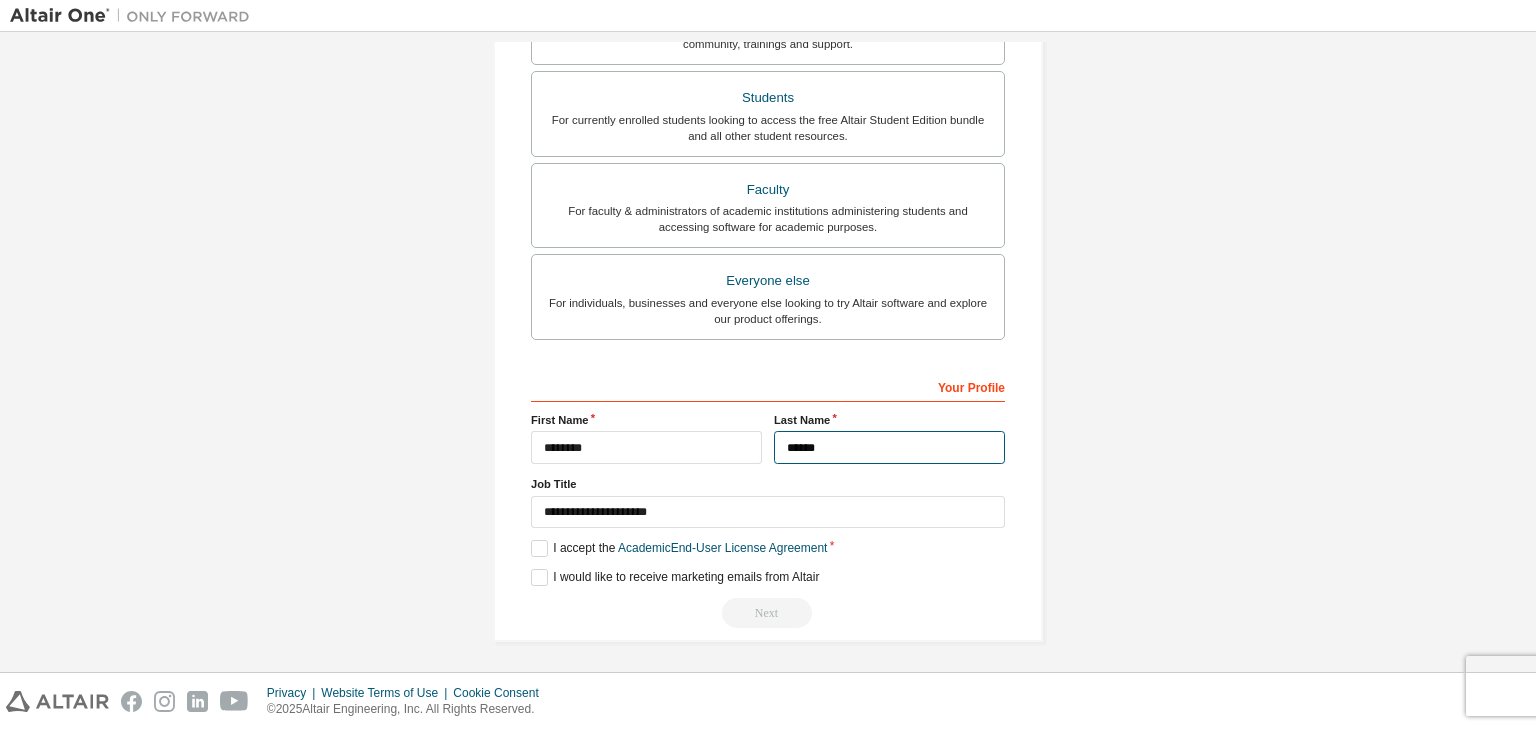 click on "******" at bounding box center [889, 447] 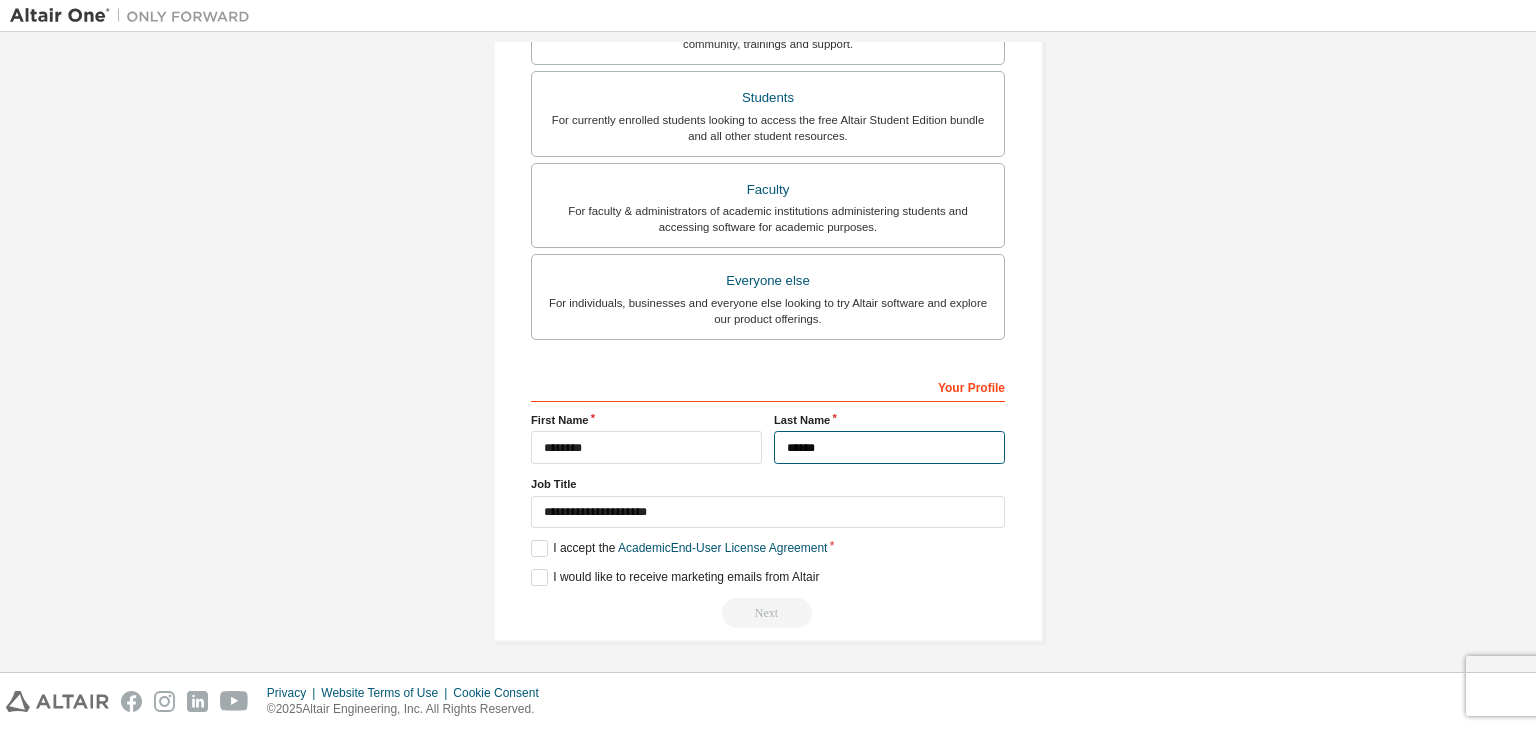 drag, startPoint x: 815, startPoint y: 449, endPoint x: 855, endPoint y: 454, distance: 40.311287 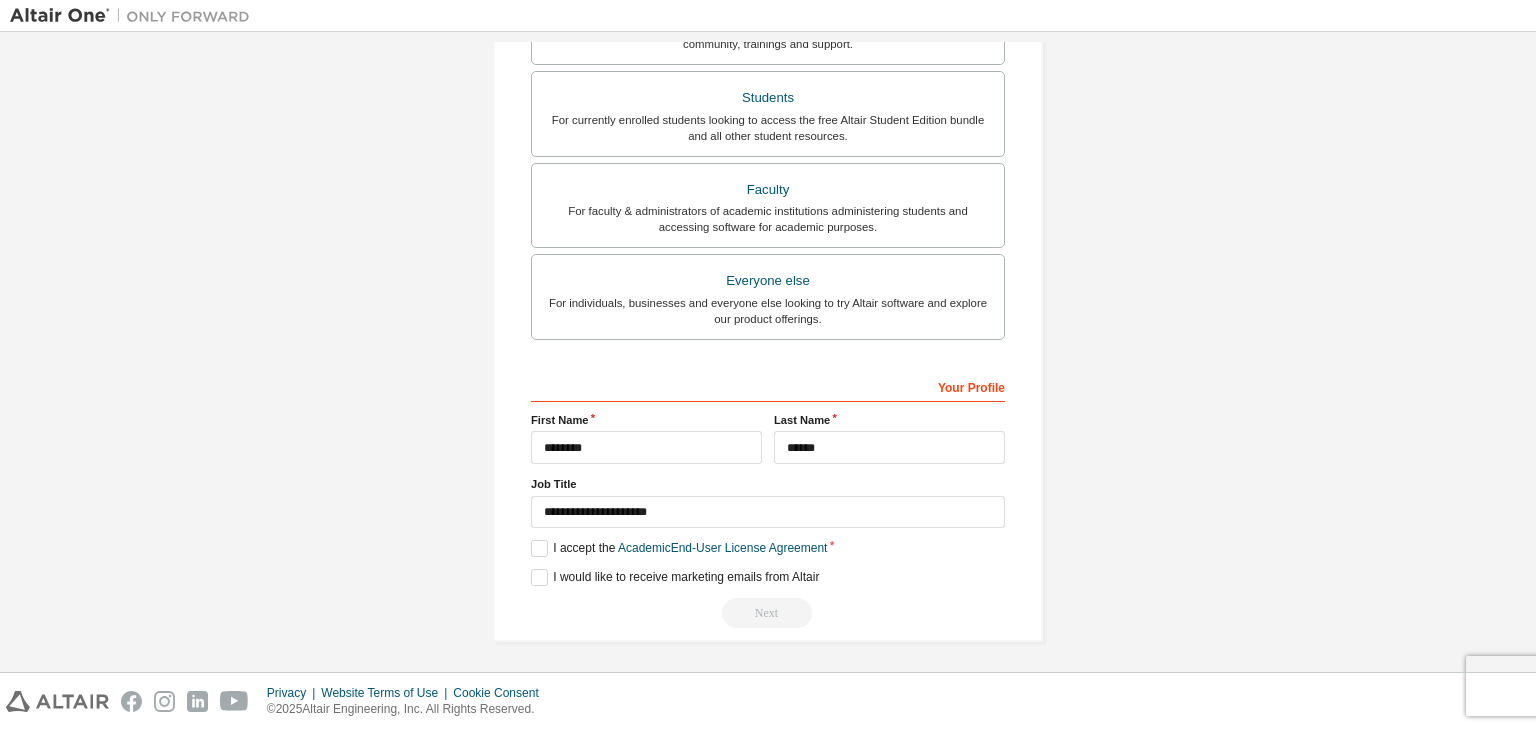 click on "Your Profile" at bounding box center [768, 386] 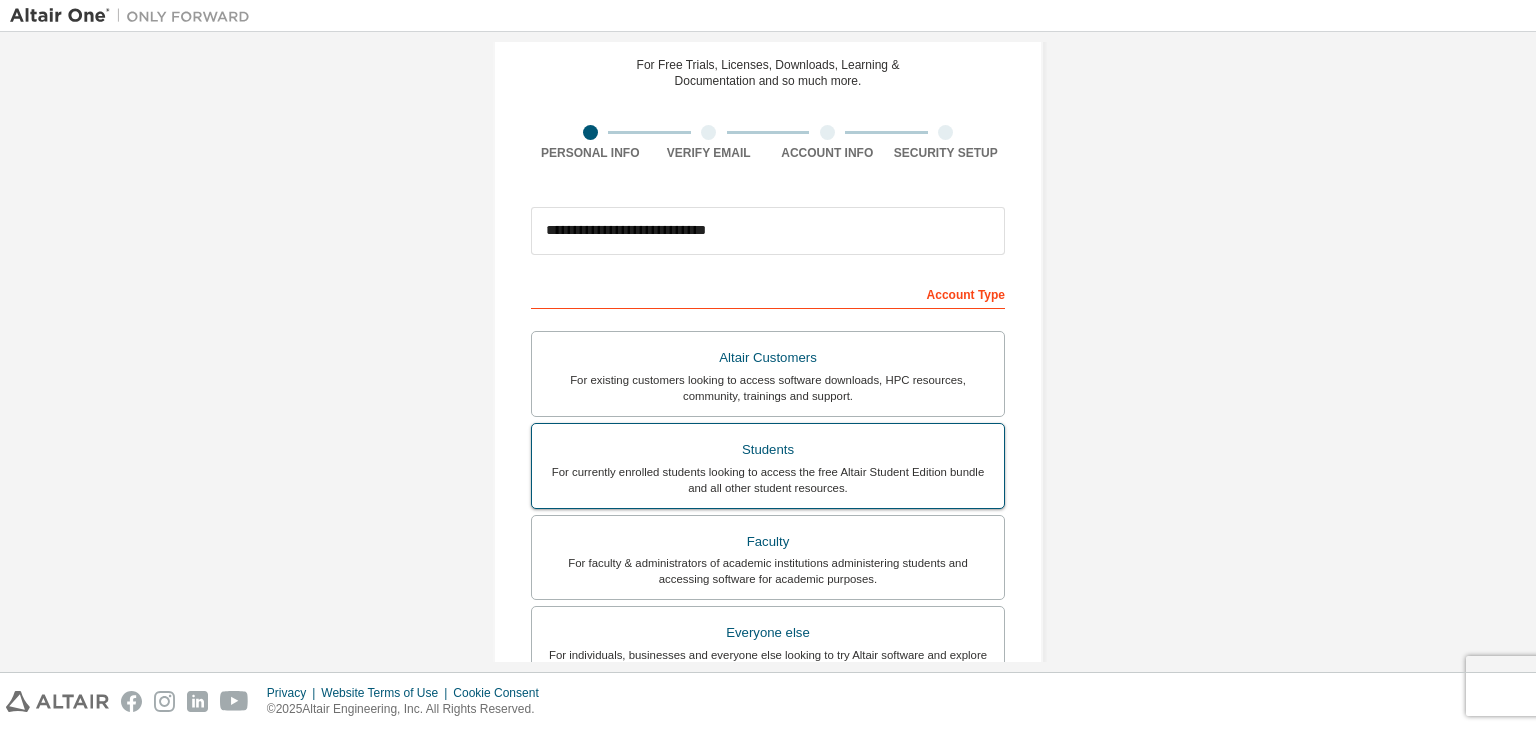 scroll, scrollTop: 200, scrollLeft: 0, axis: vertical 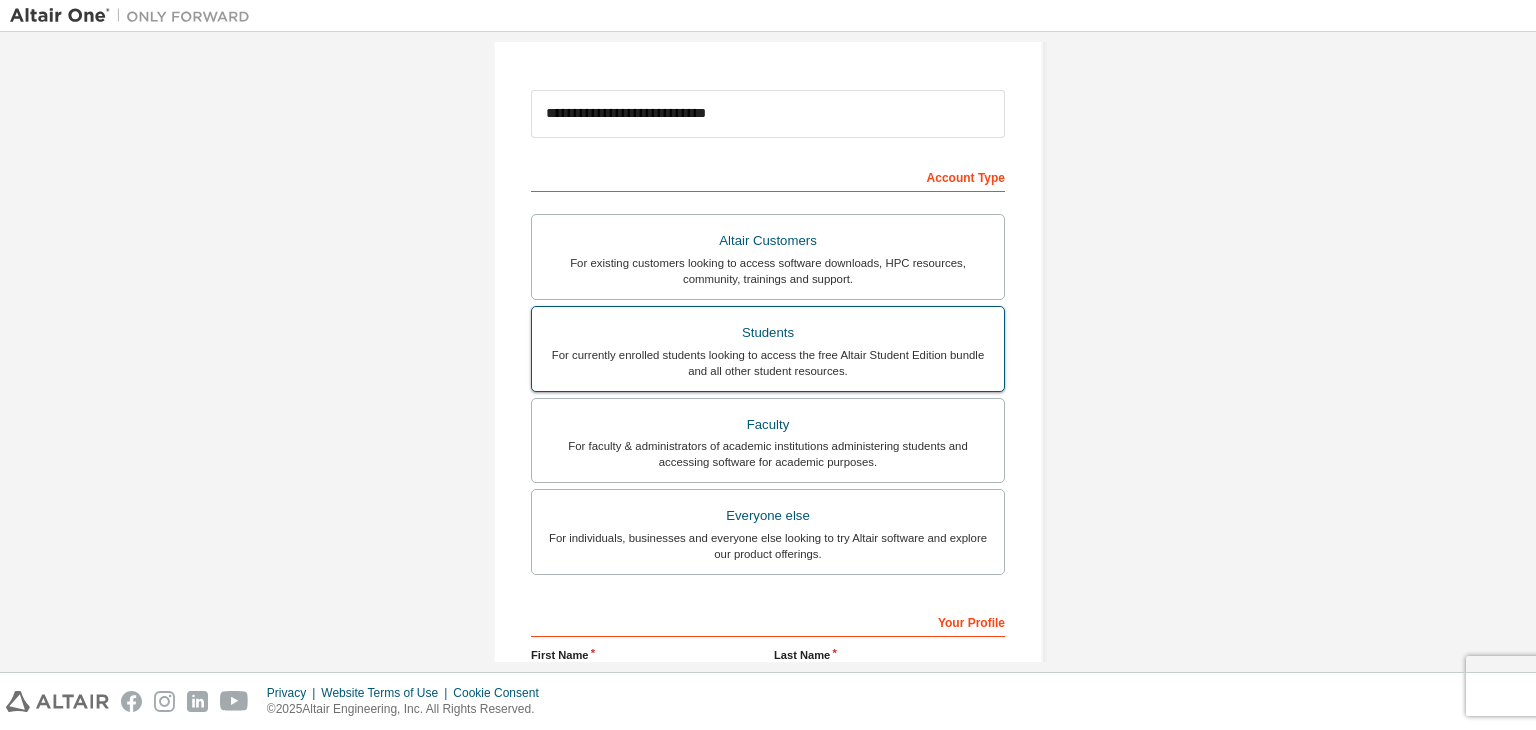 click on "Students" at bounding box center [768, 333] 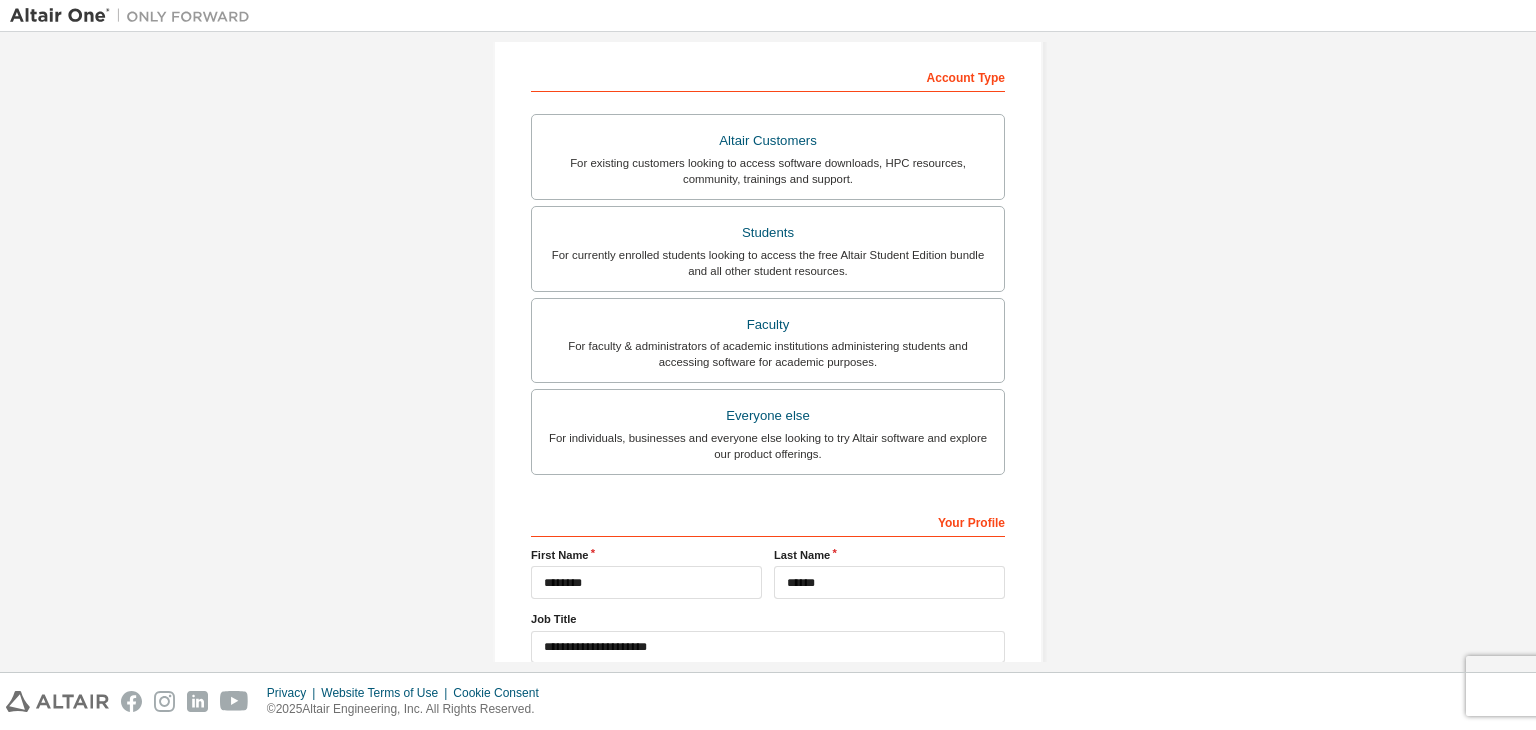 scroll, scrollTop: 435, scrollLeft: 0, axis: vertical 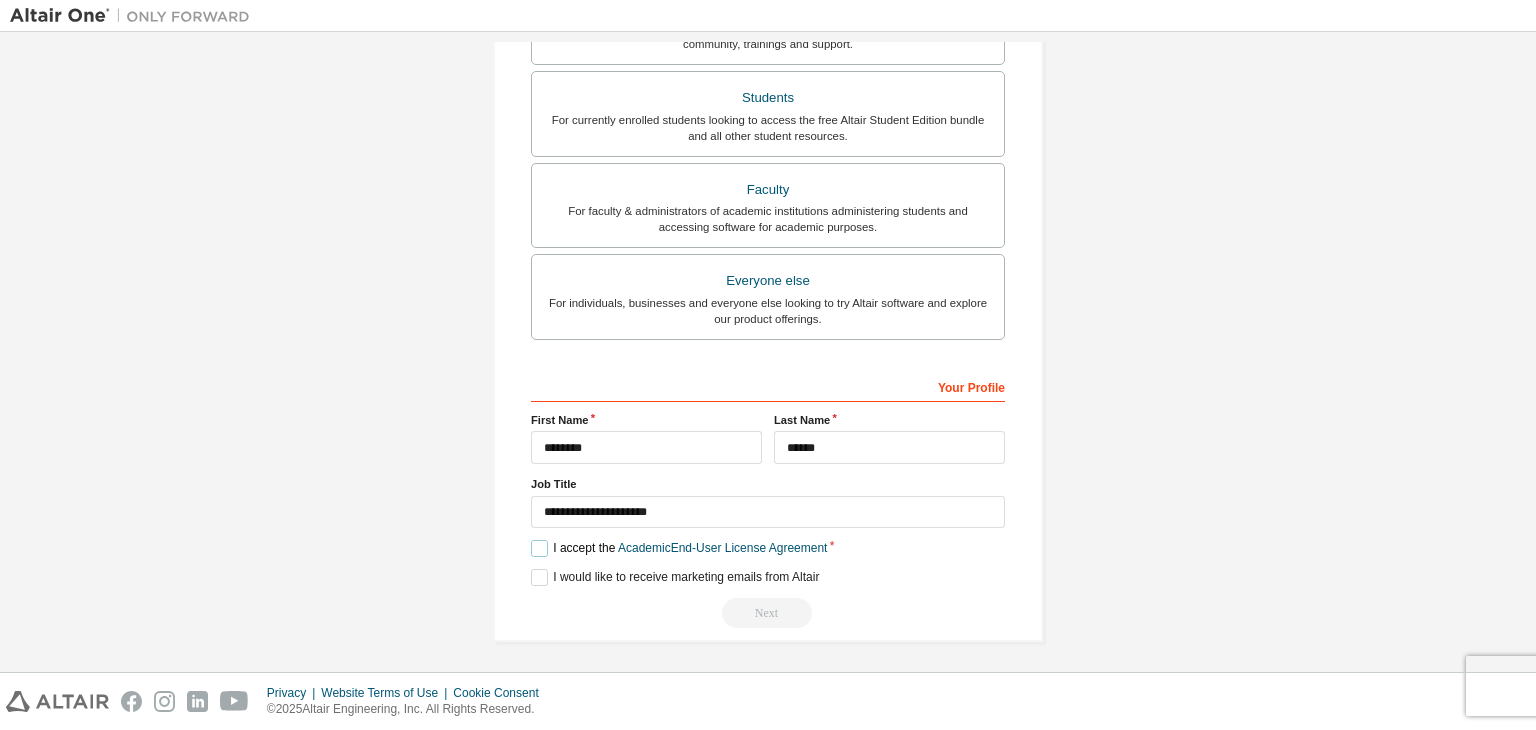 click on "I accept the   Academic   End-User License Agreement" at bounding box center [679, 548] 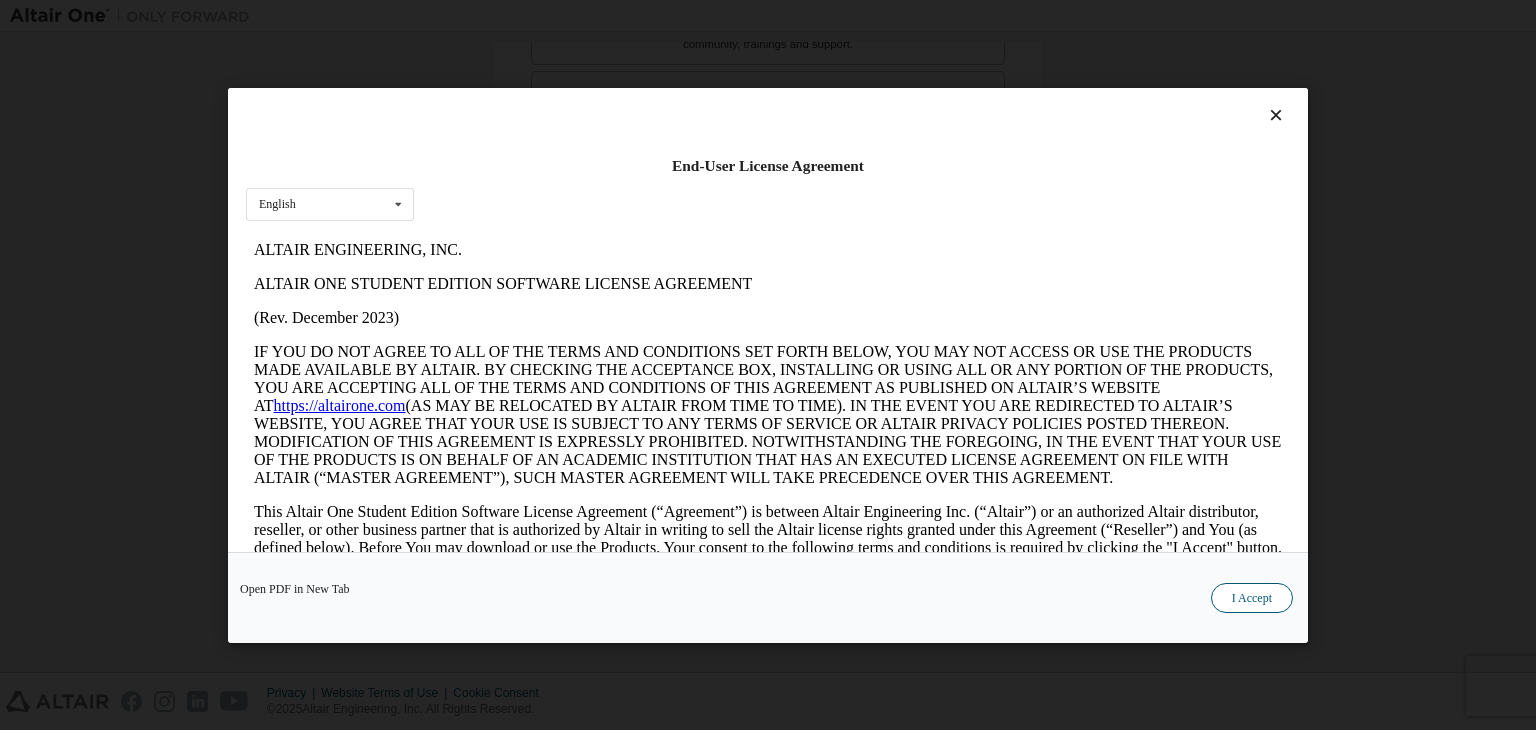 scroll, scrollTop: 0, scrollLeft: 0, axis: both 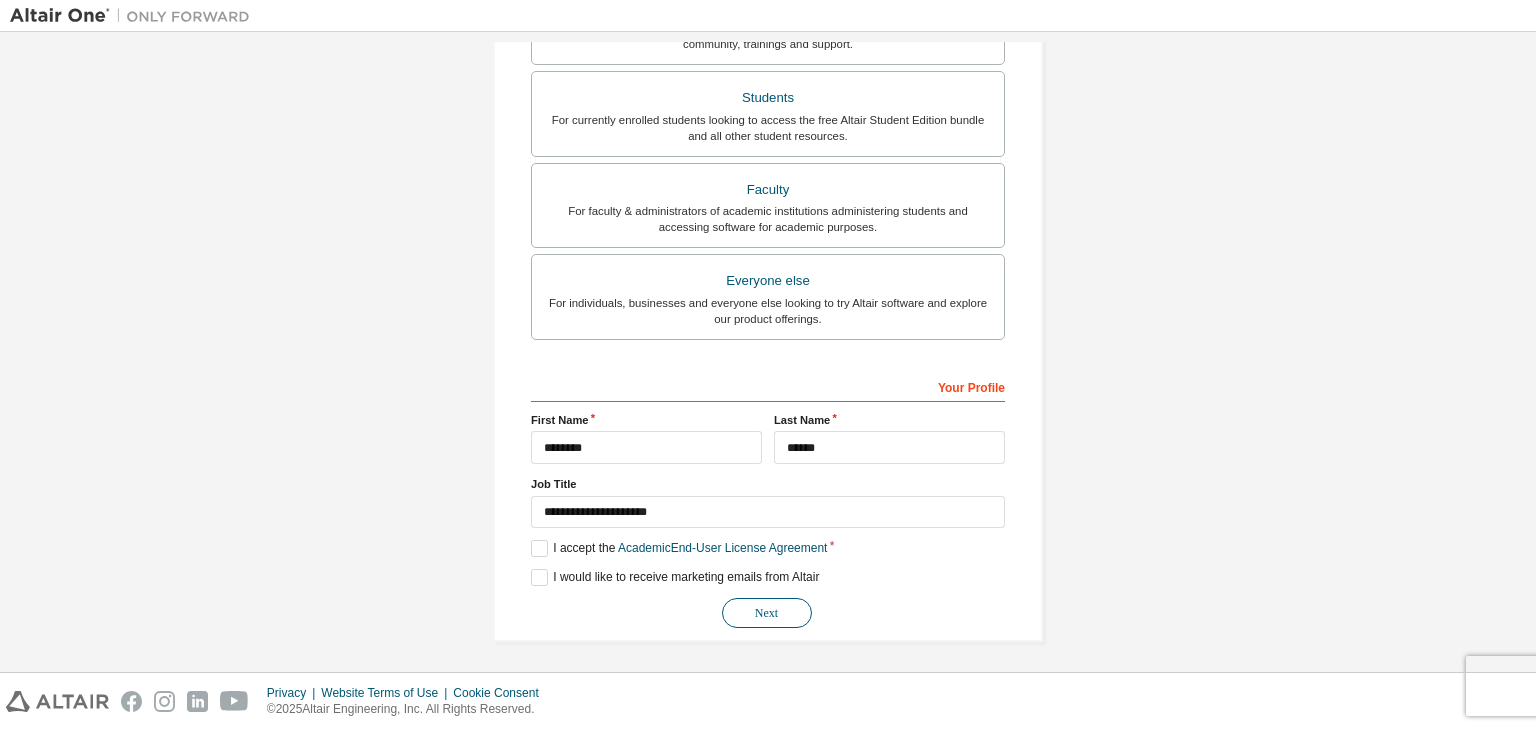 click on "Next" at bounding box center (767, 613) 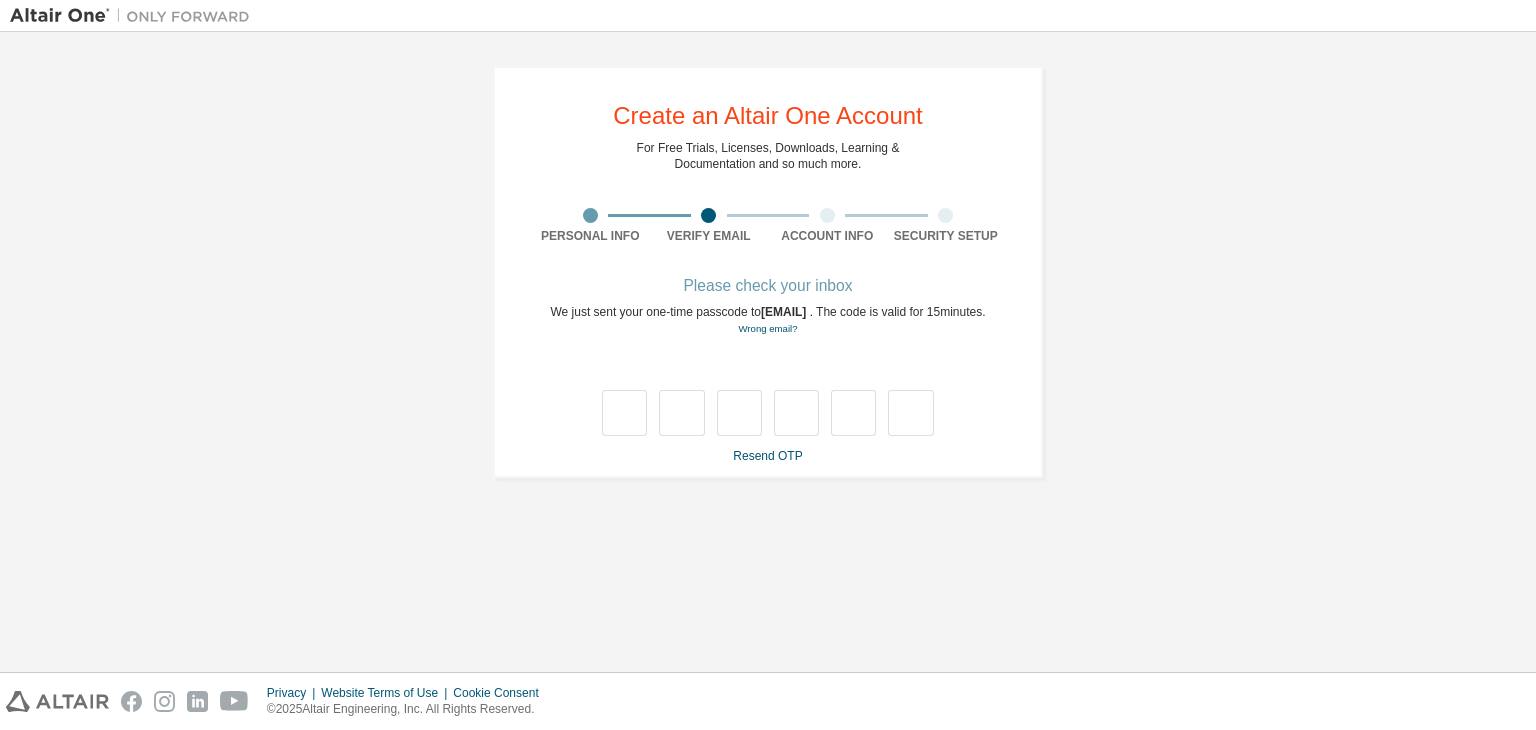 scroll, scrollTop: 0, scrollLeft: 0, axis: both 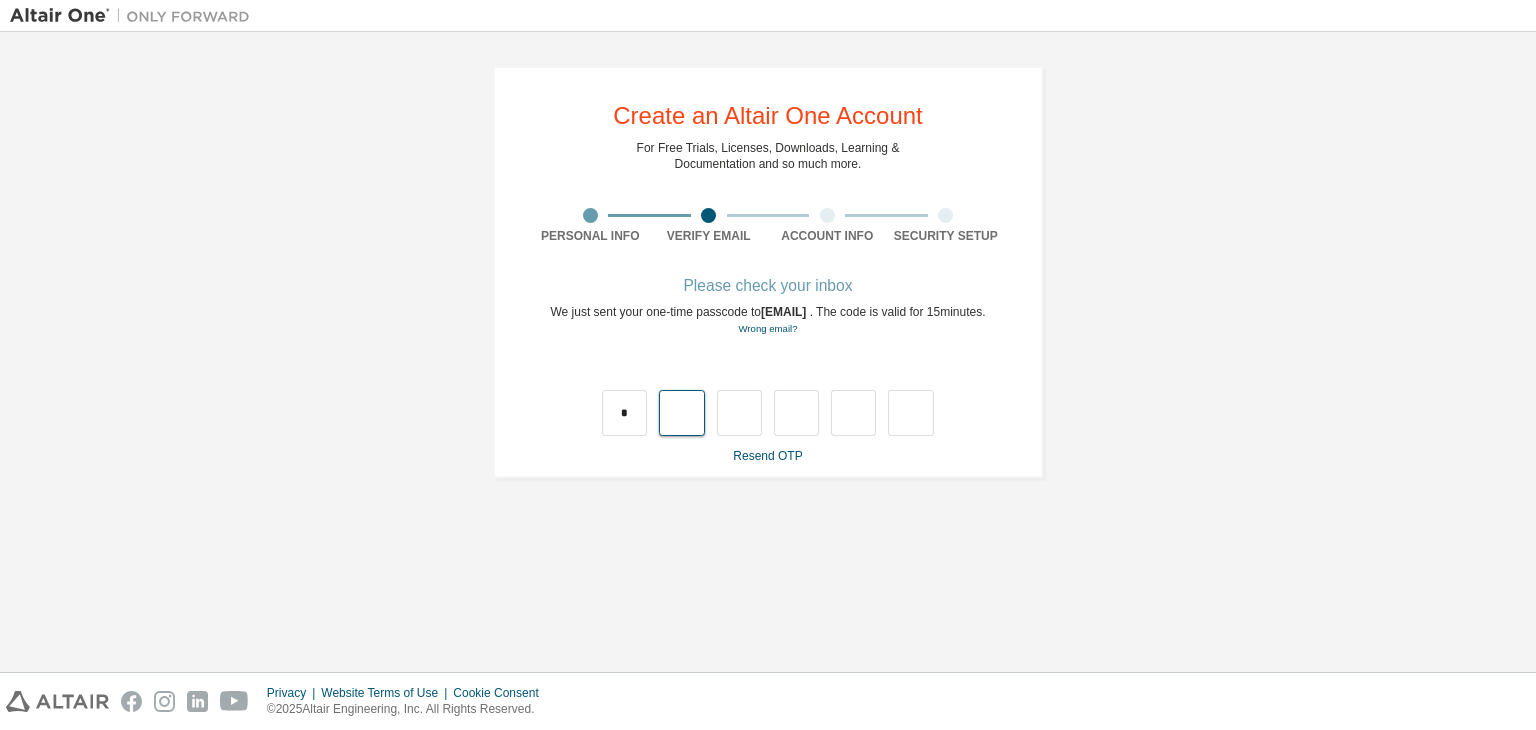 type on "*" 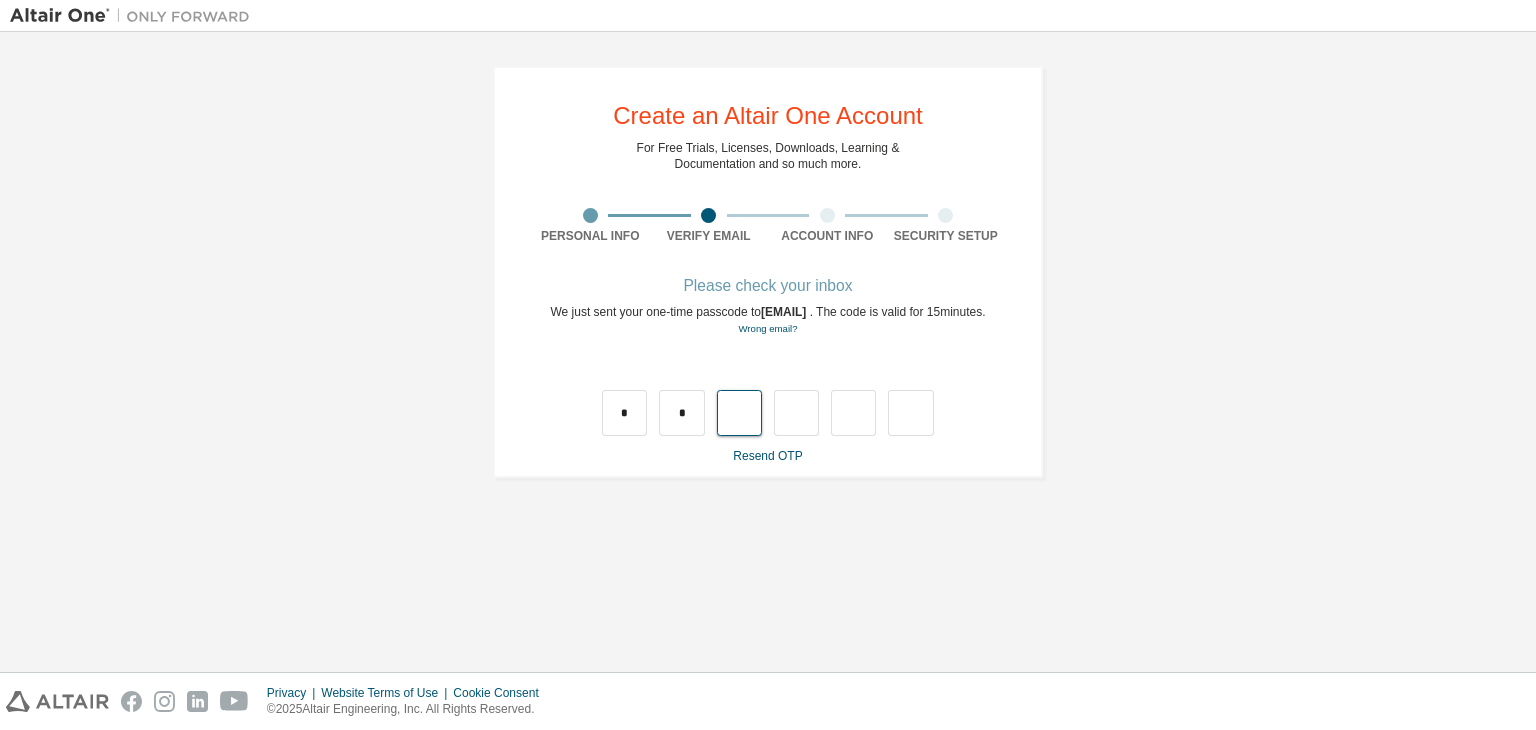 type on "*" 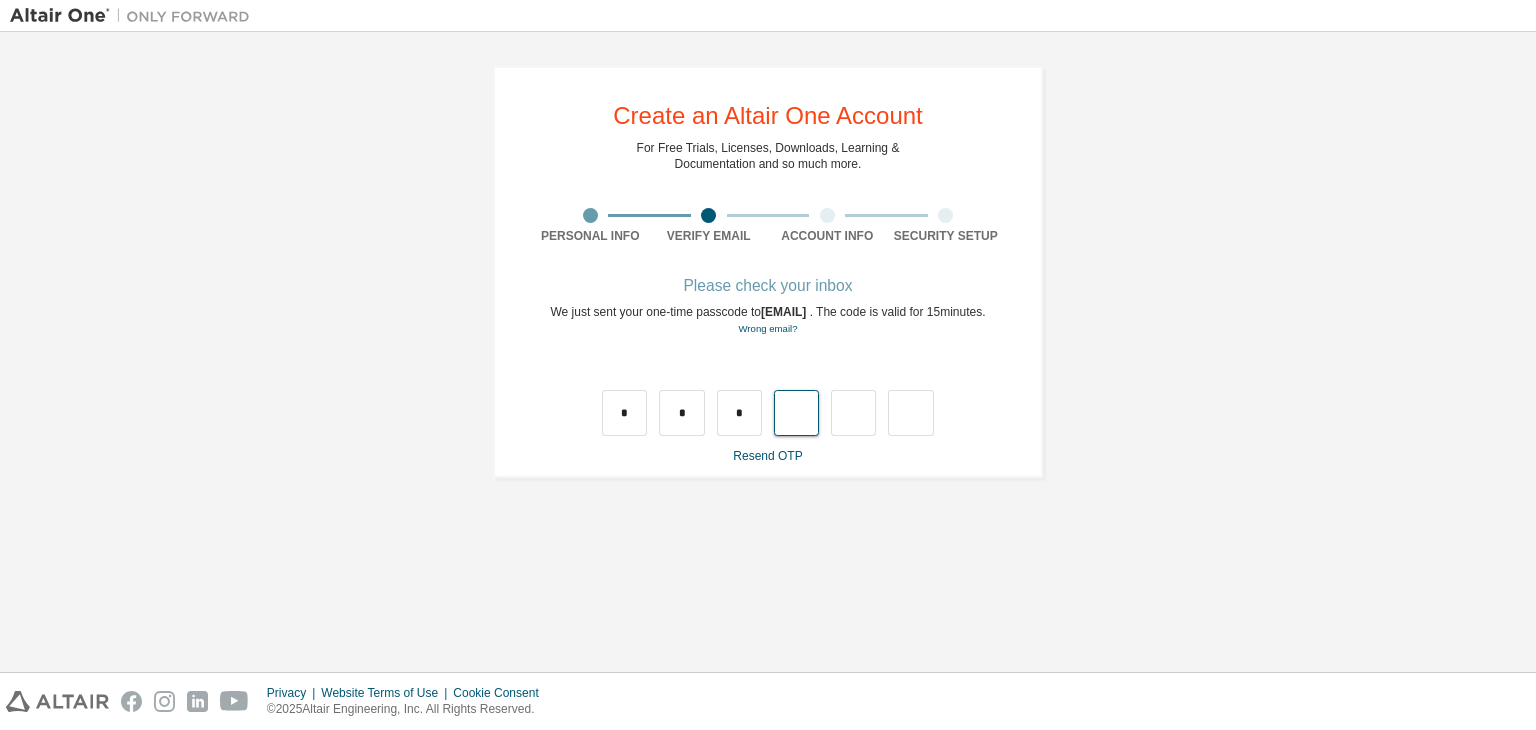type on "*" 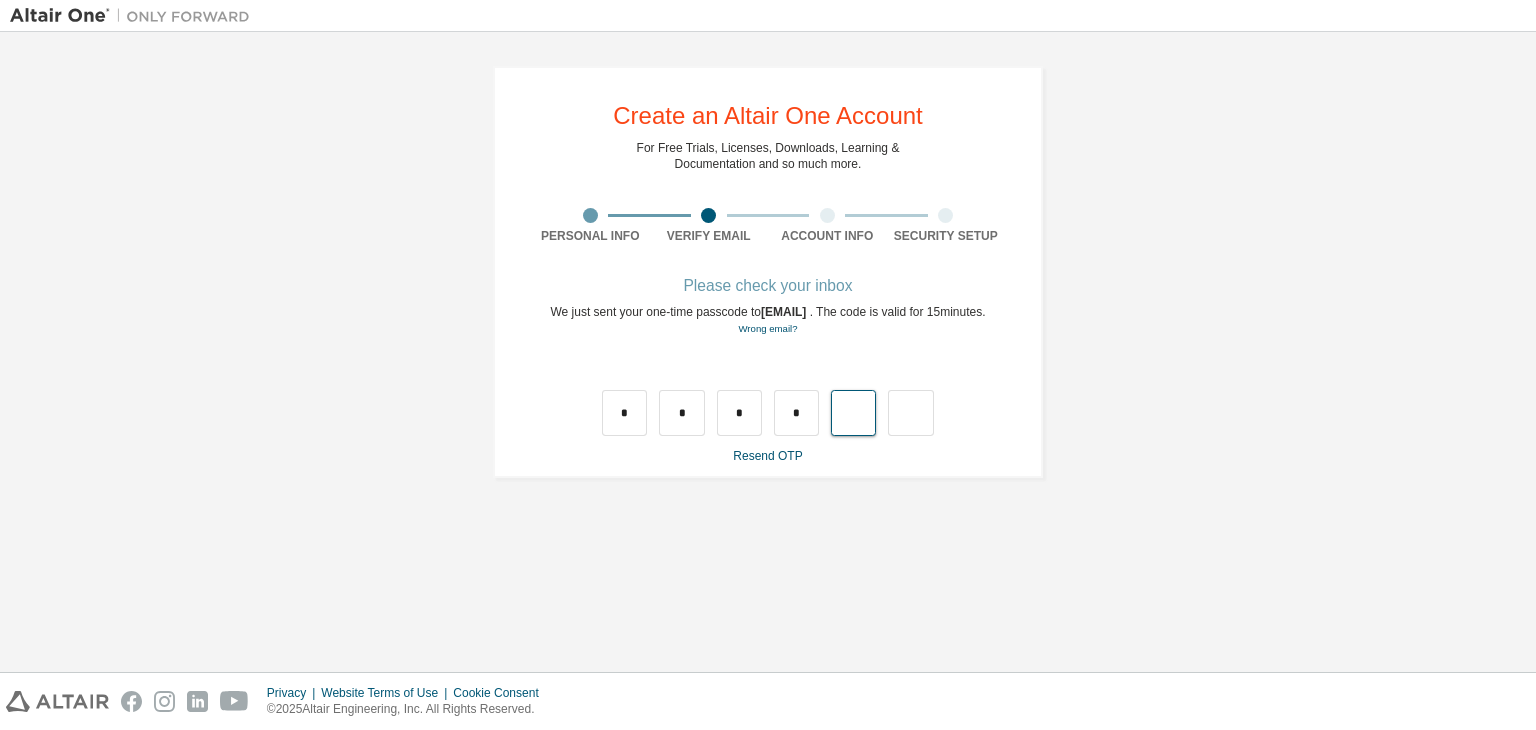 type on "*" 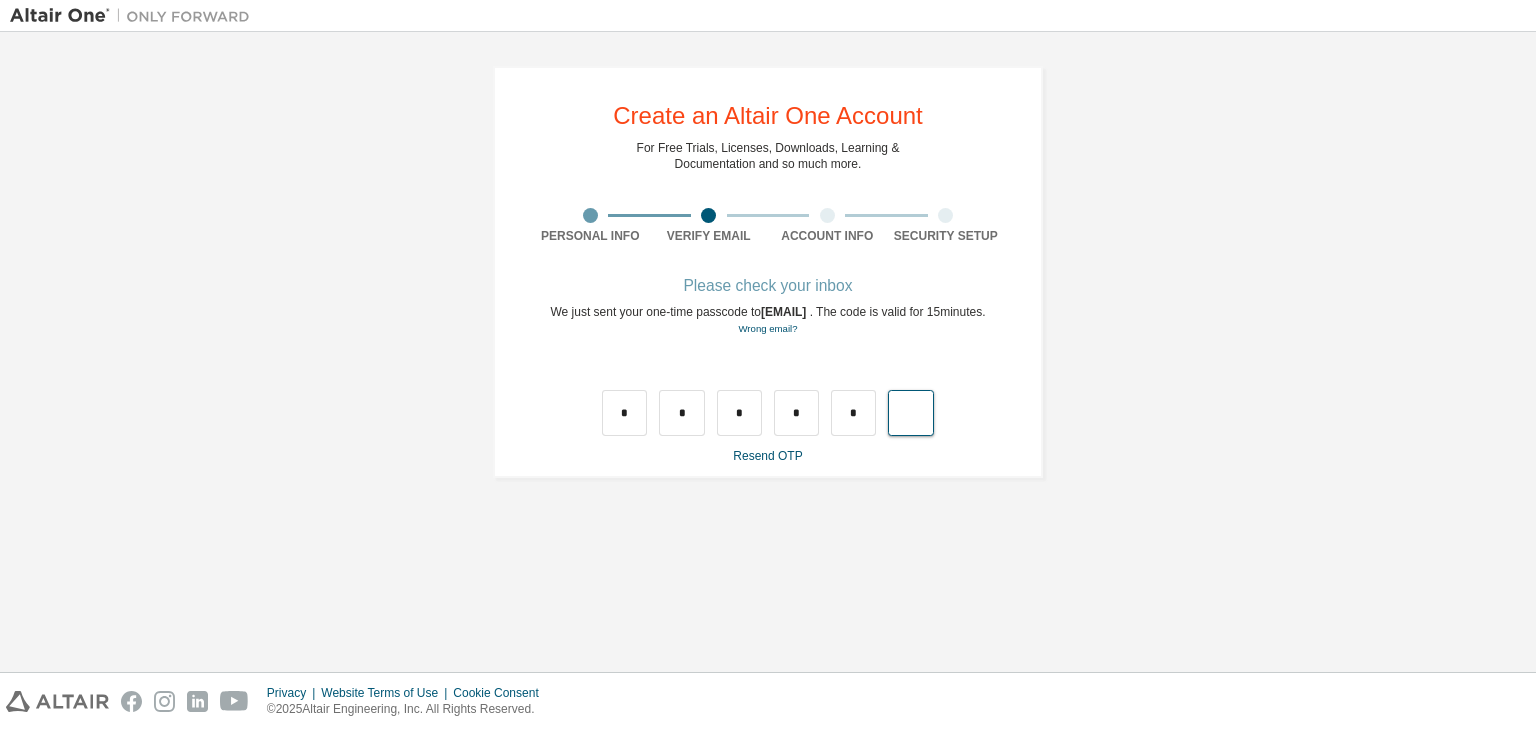 type on "*" 